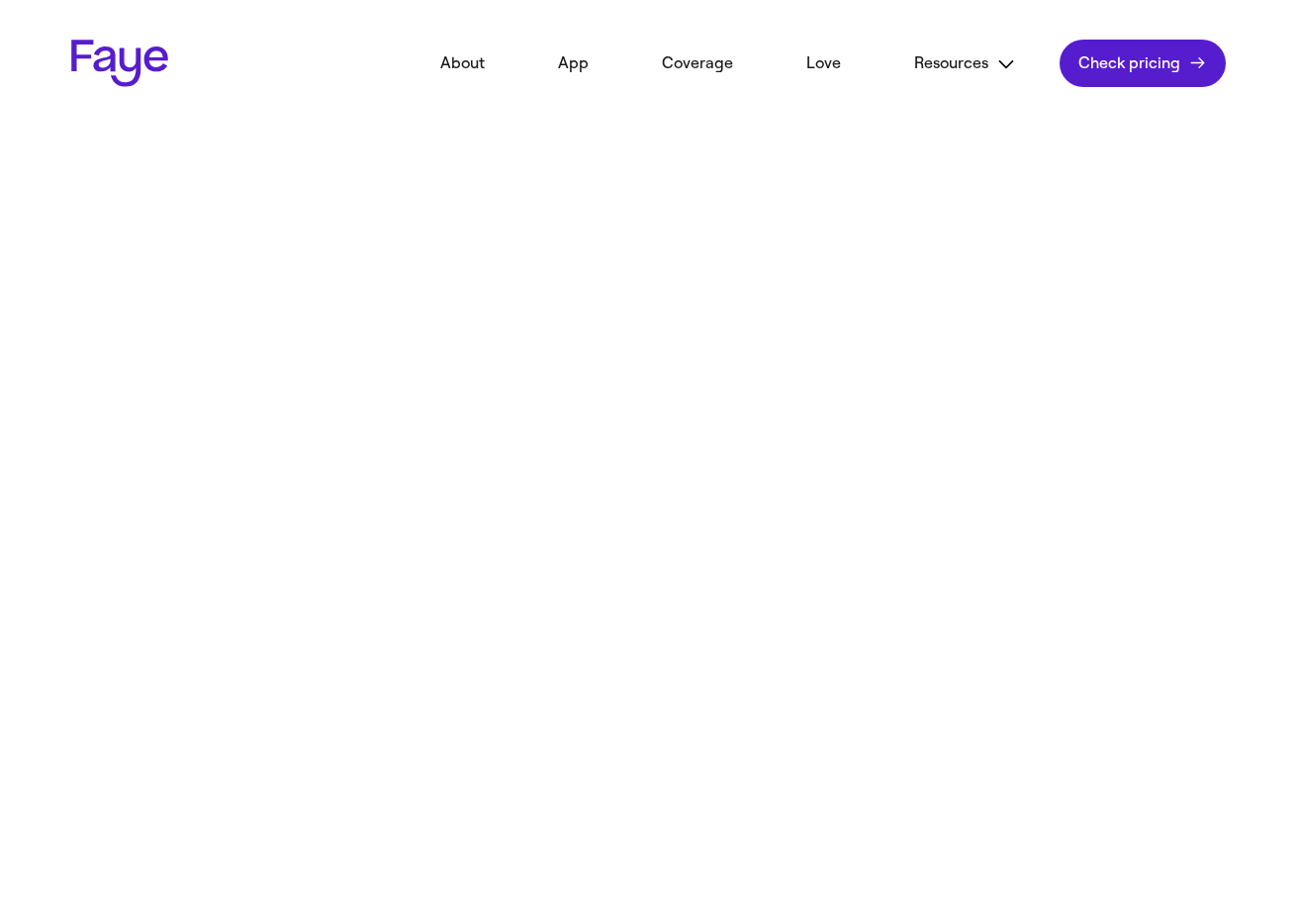 scroll, scrollTop: 0, scrollLeft: 0, axis: both 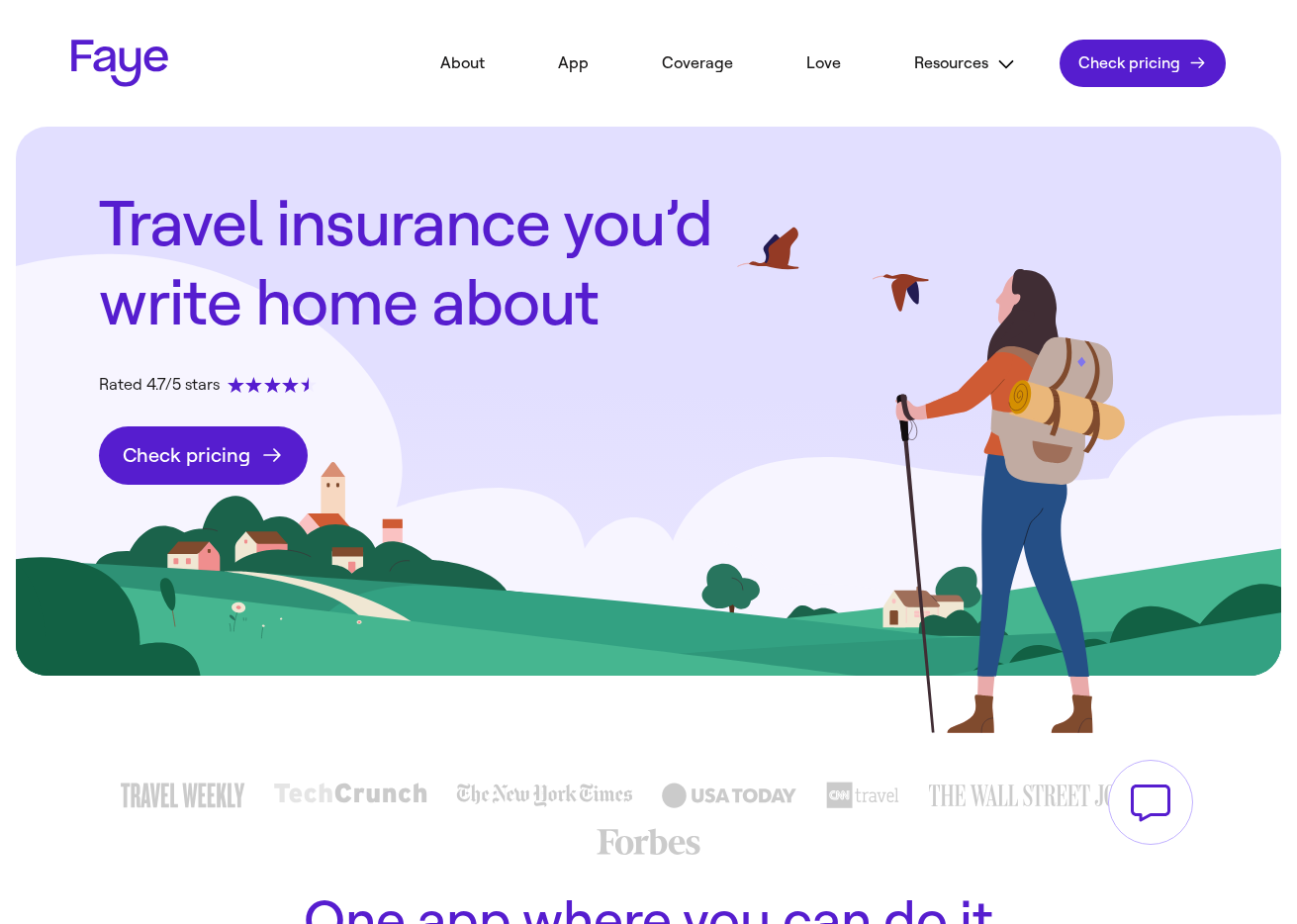 click on "Check pricing" 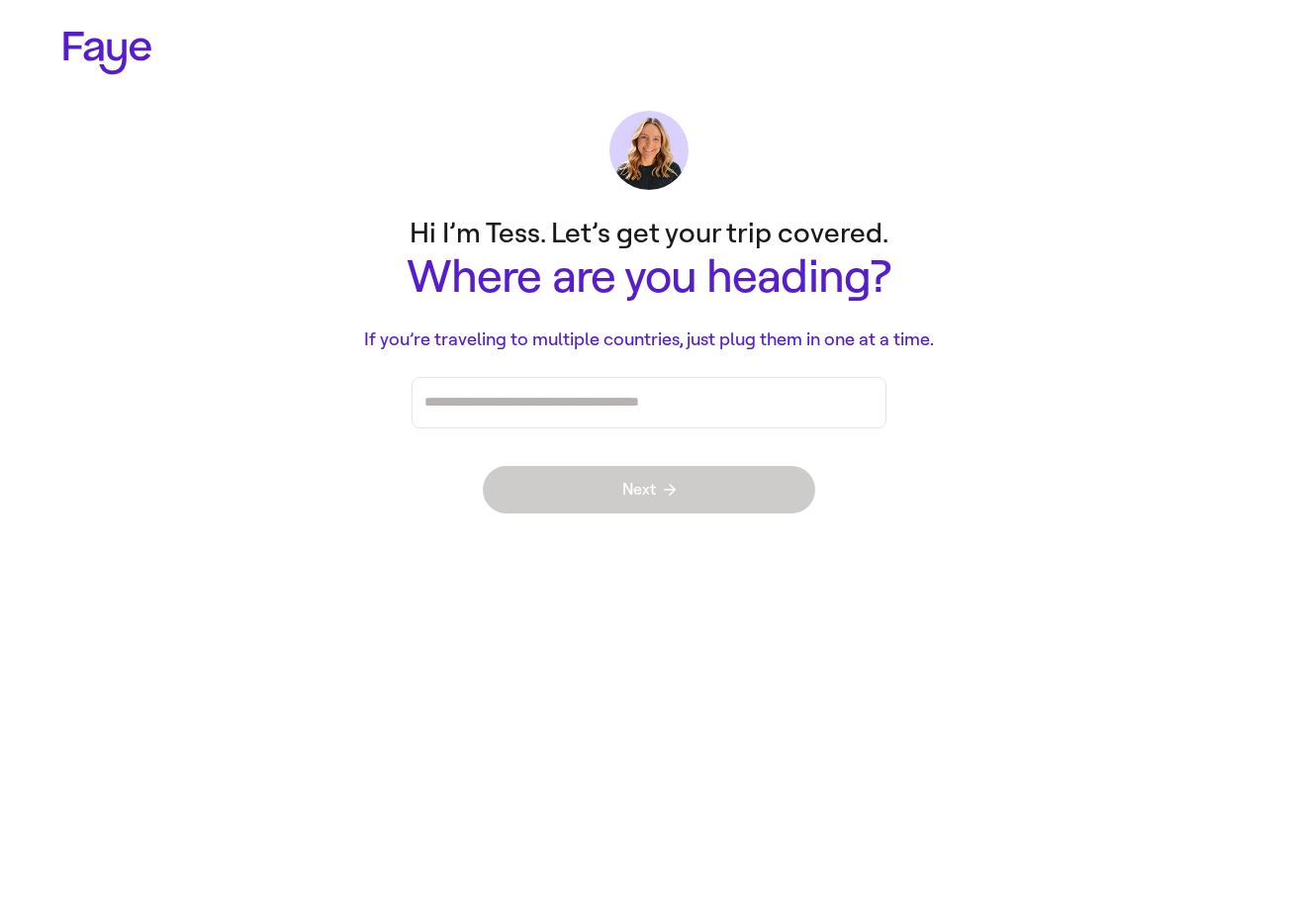 scroll, scrollTop: 0, scrollLeft: 0, axis: both 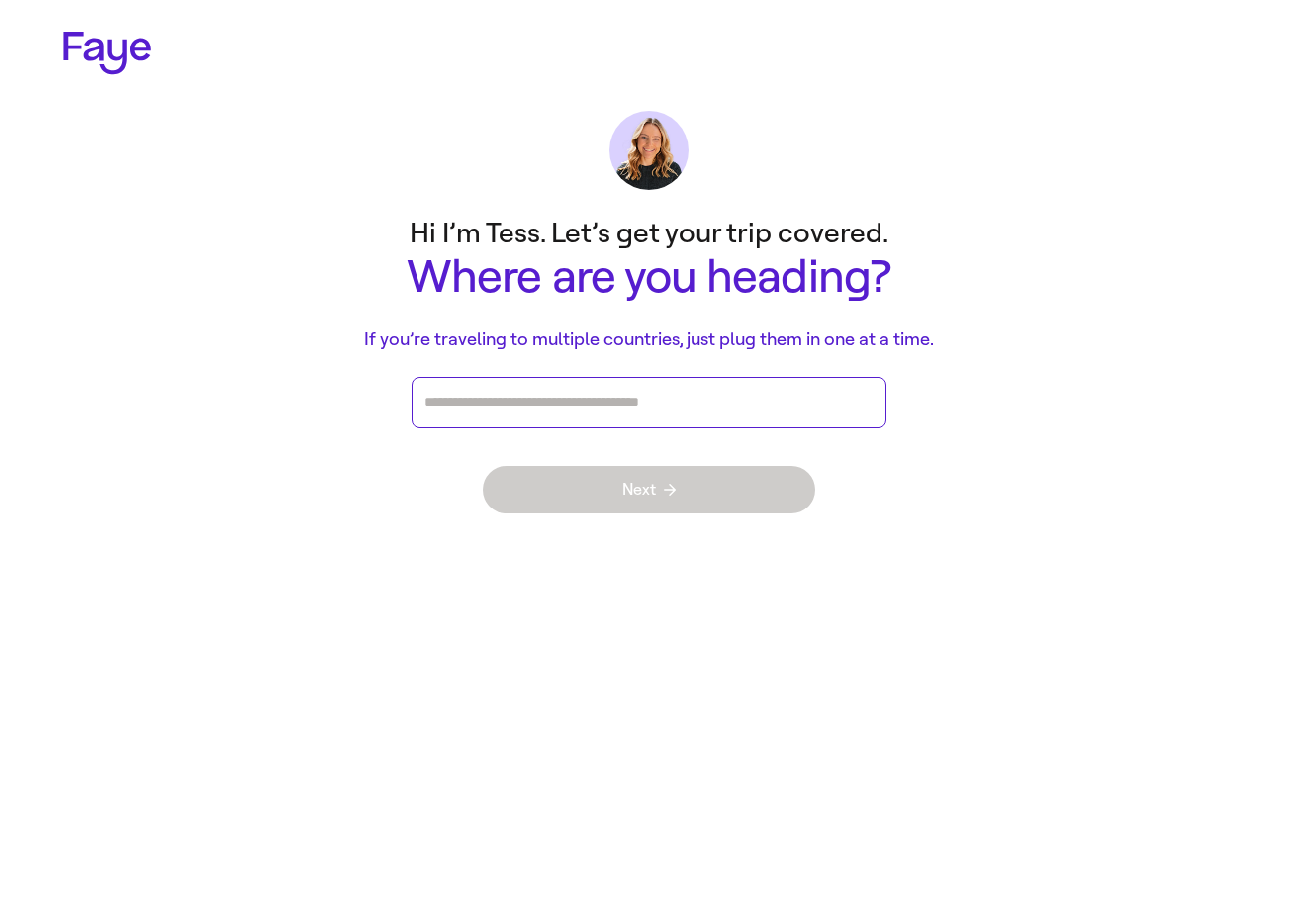 click at bounding box center [649, 403] 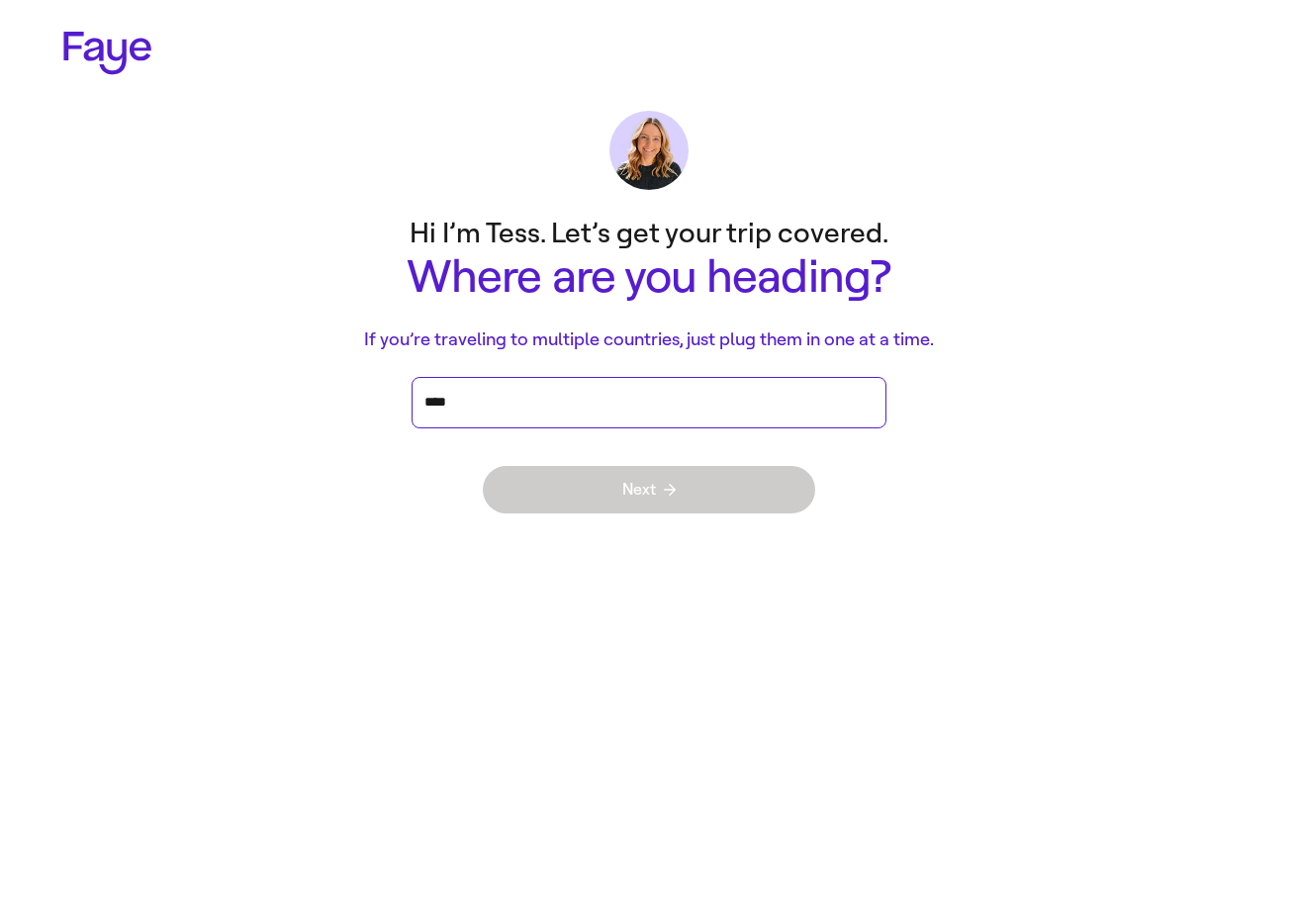 type on "*****" 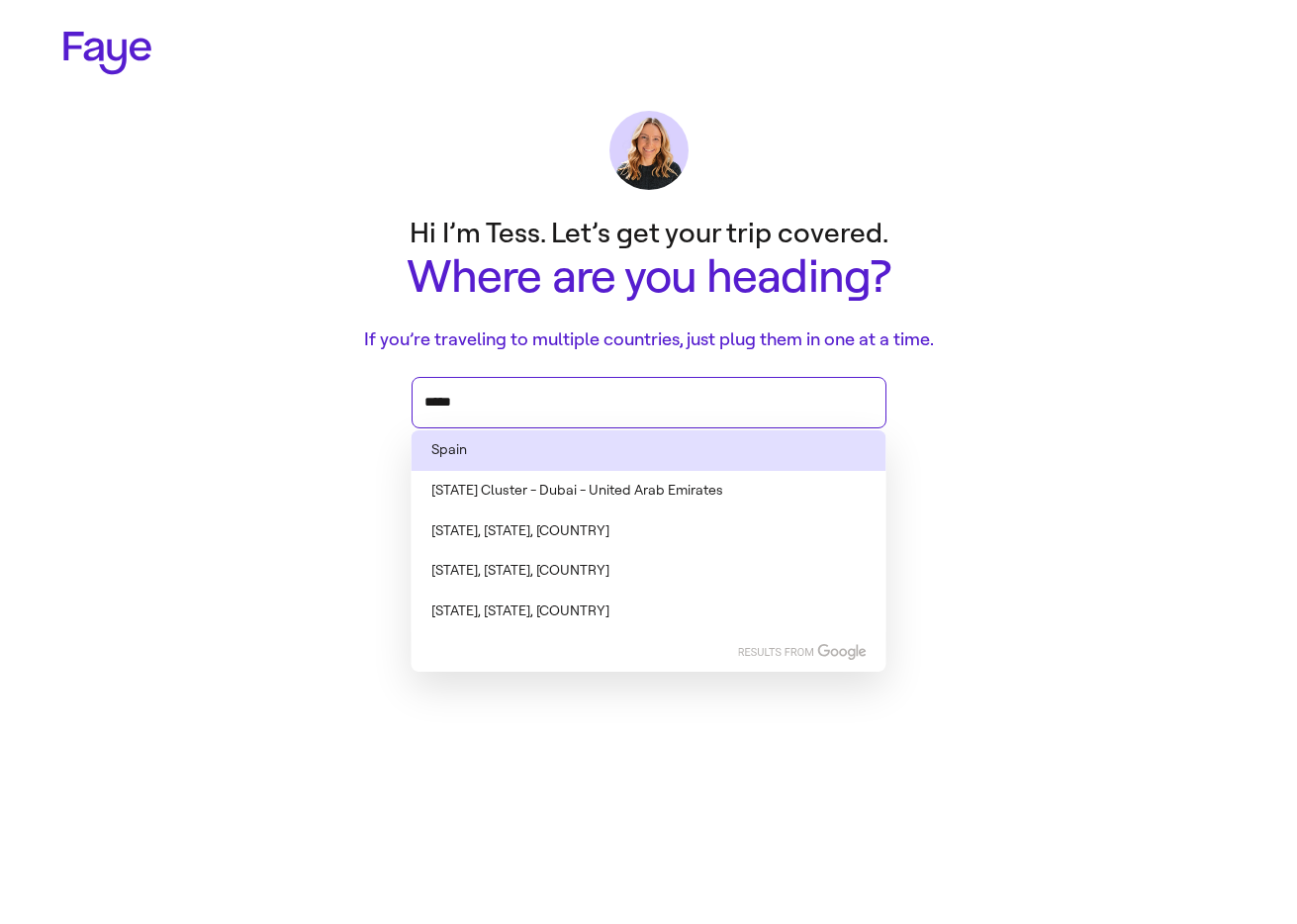 type 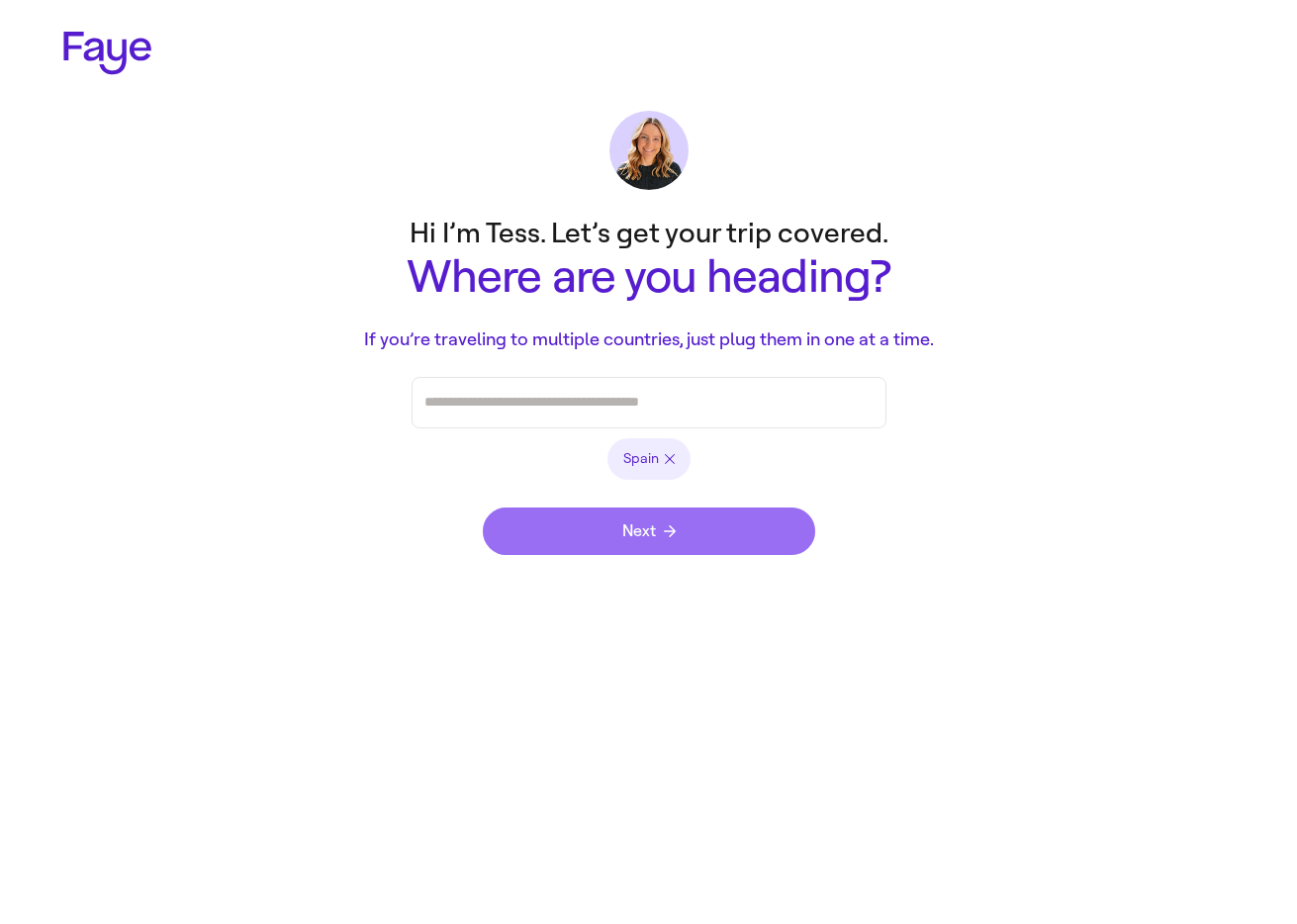 click 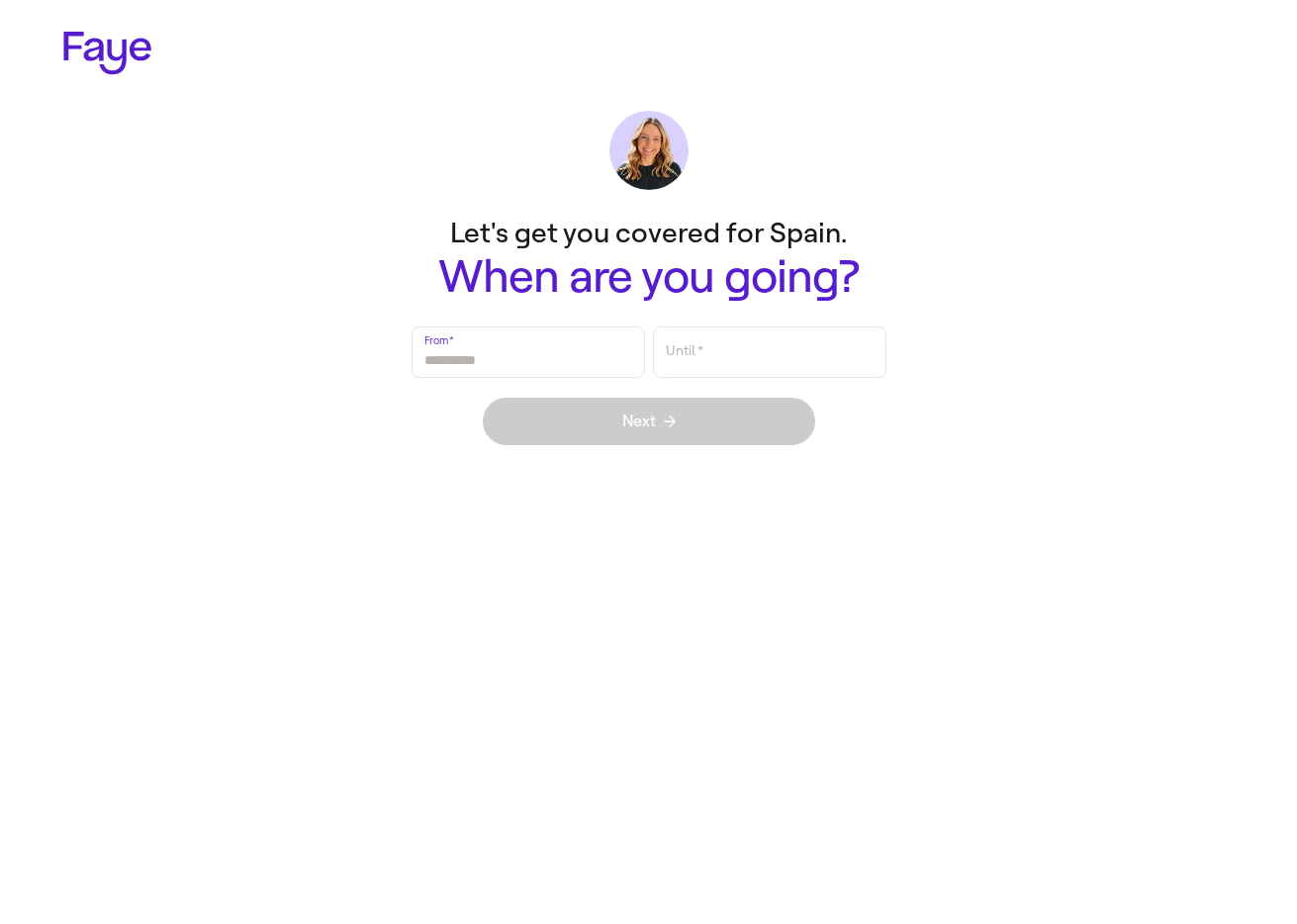 click on "From   *" at bounding box center (528, 352) 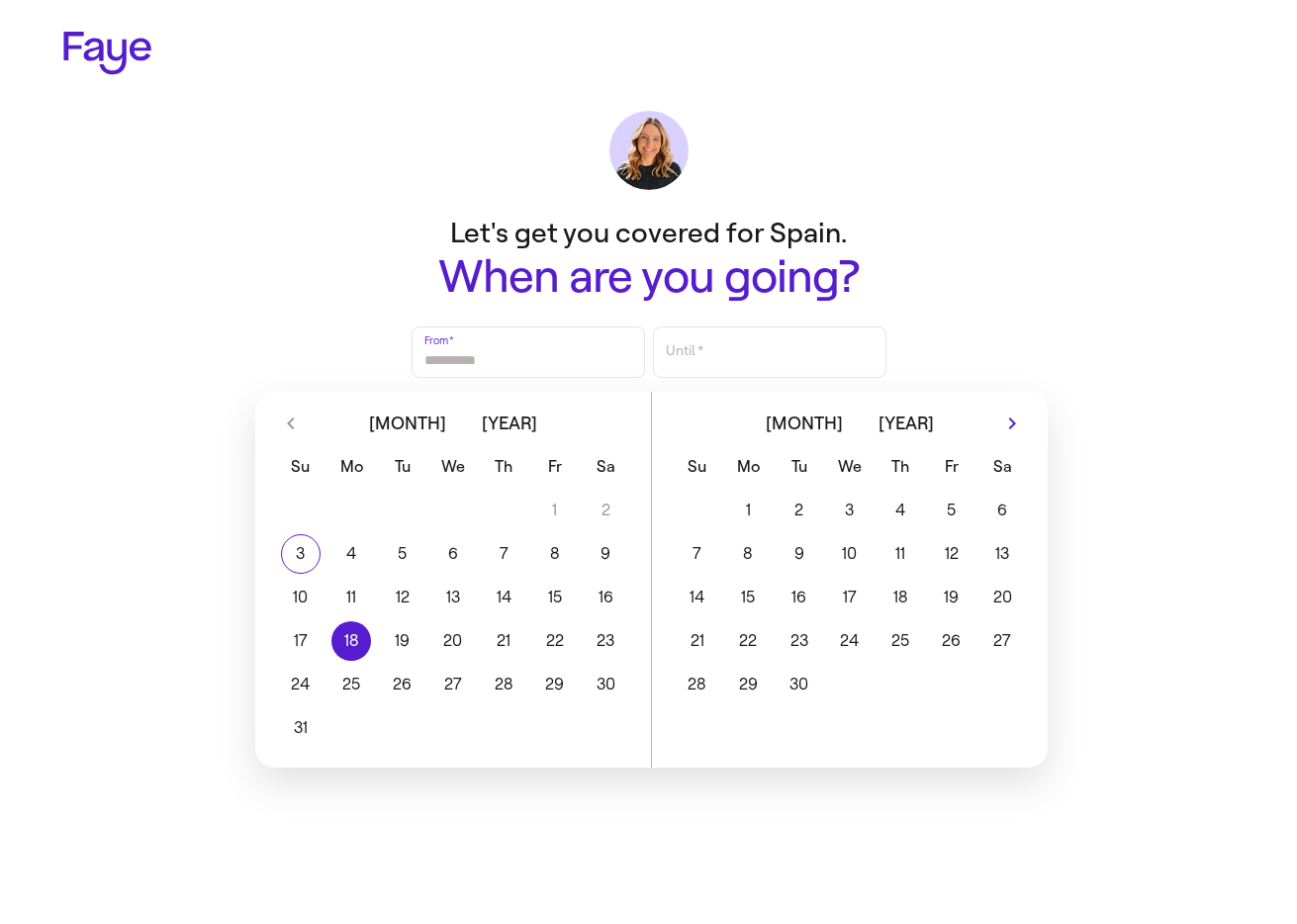 click on "18" at bounding box center (350, 641) 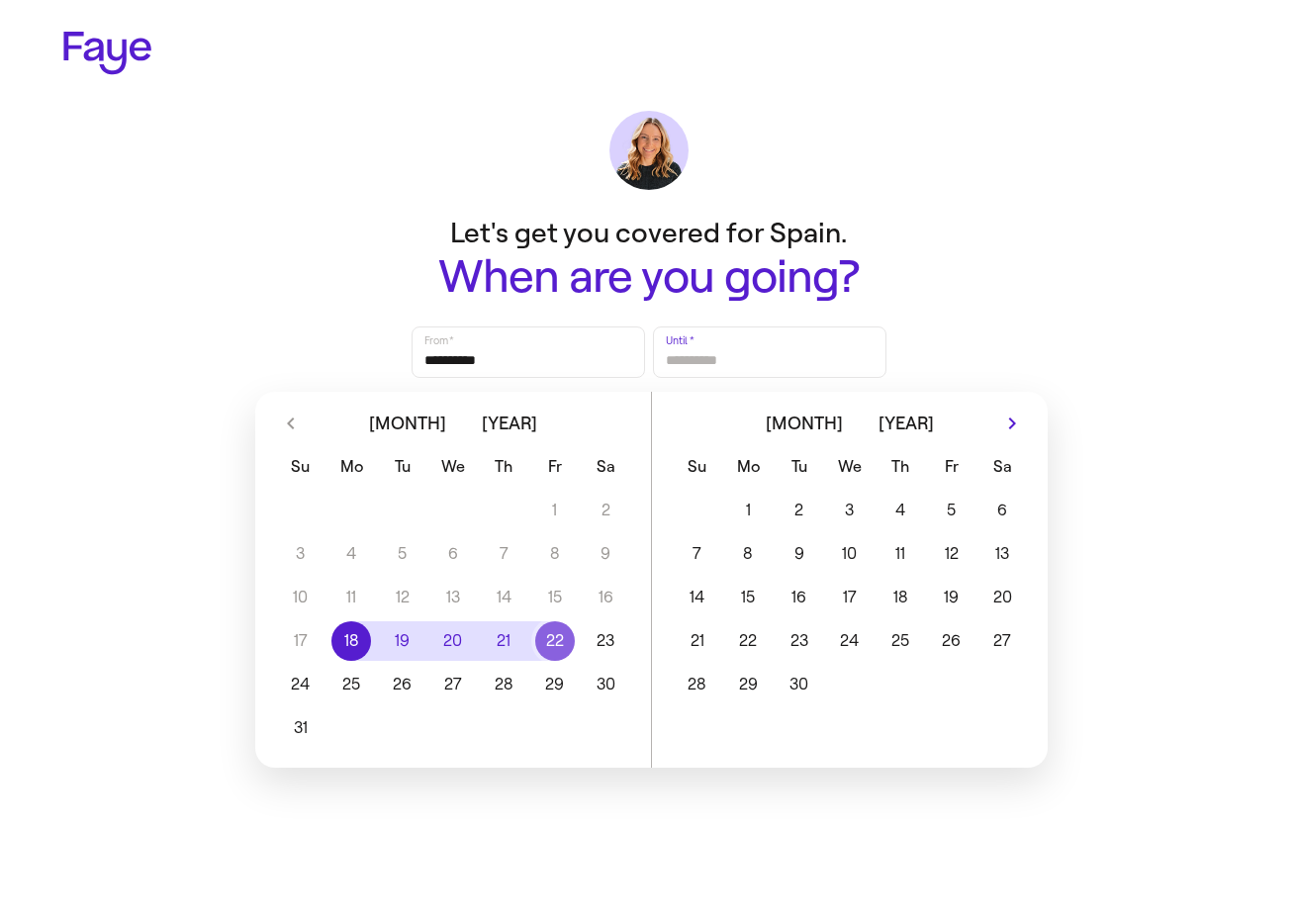 click on "22" at bounding box center (554, 641) 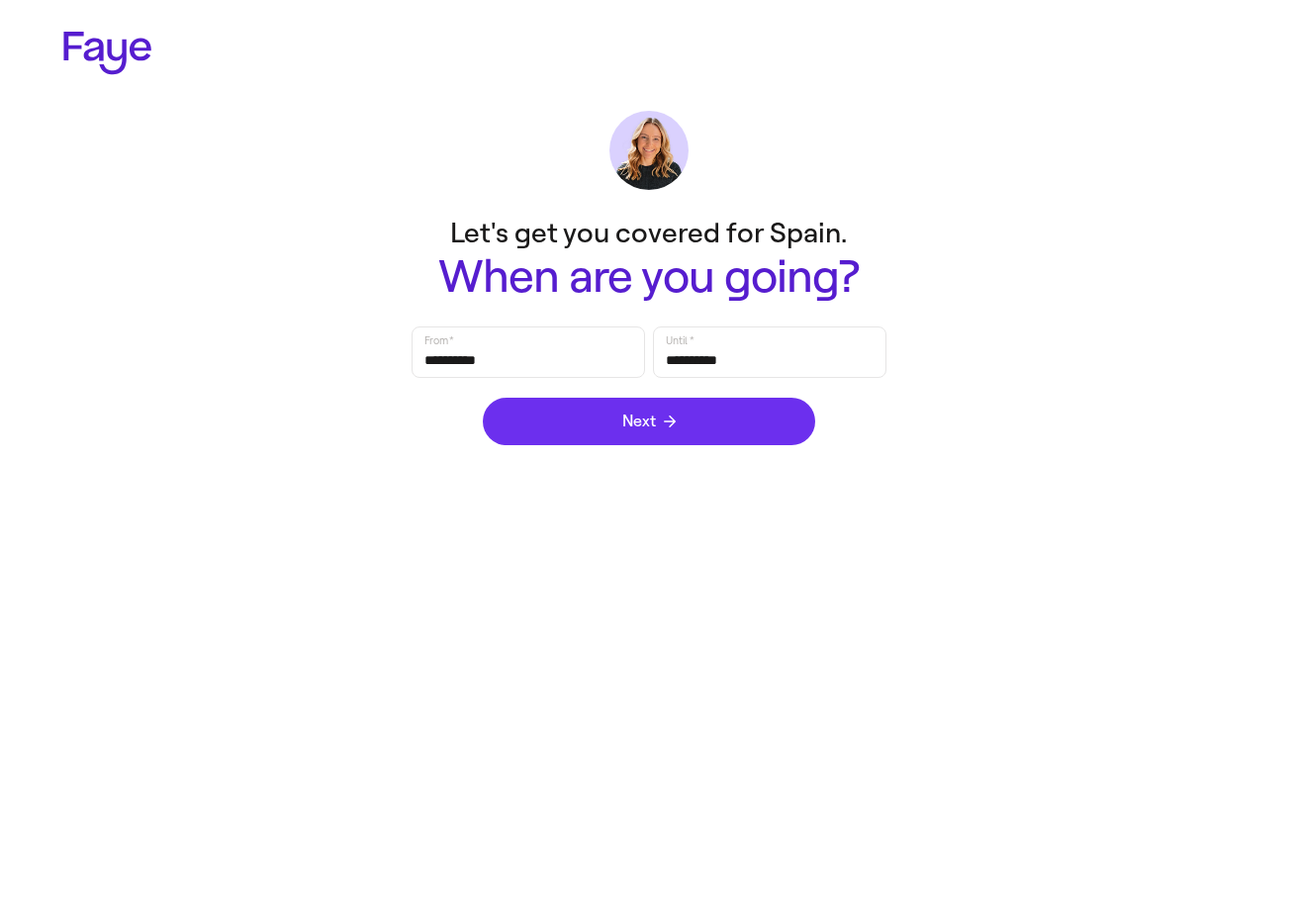 click on "Next" at bounding box center (649, 421) 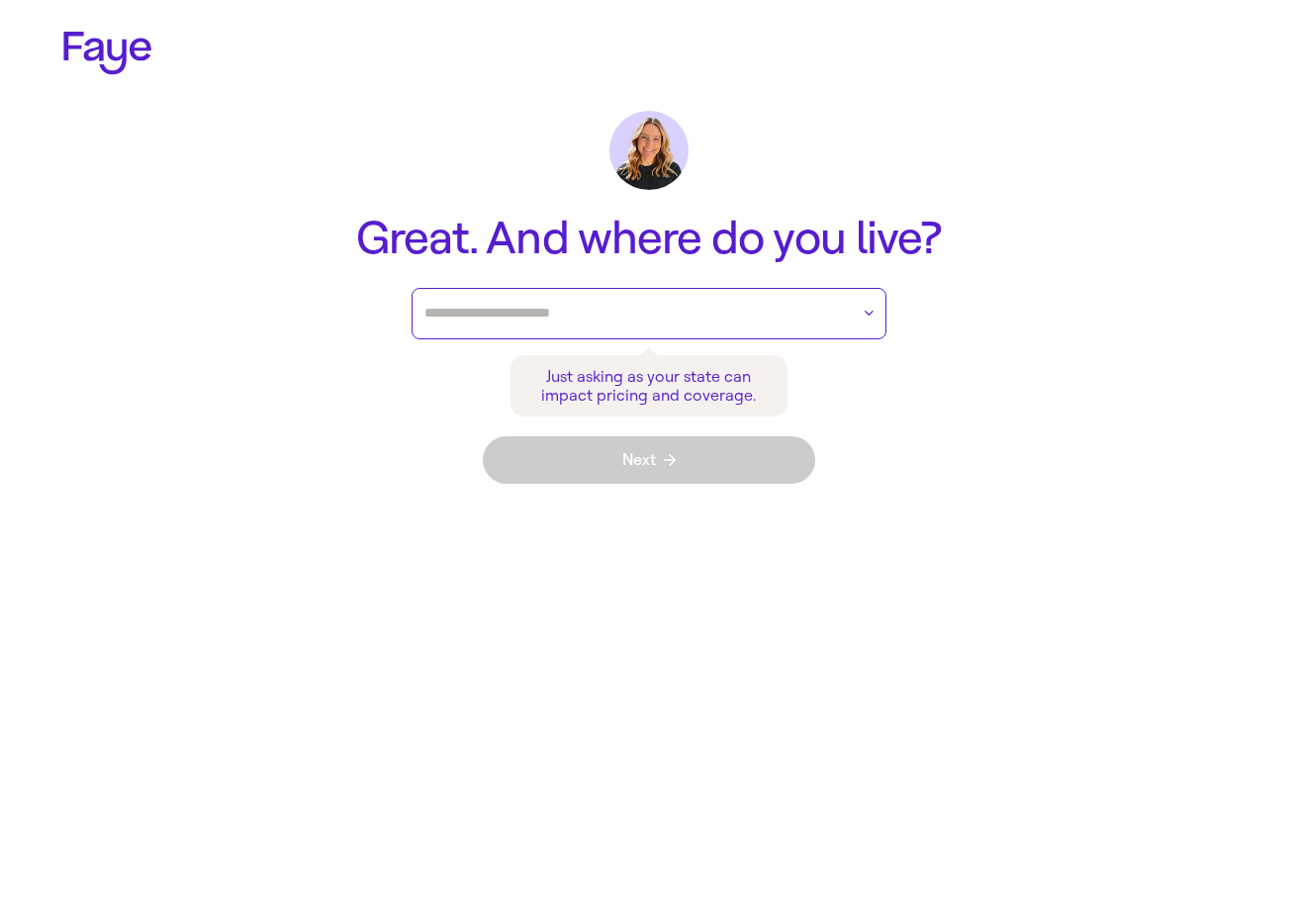 click at bounding box center (636, 314) 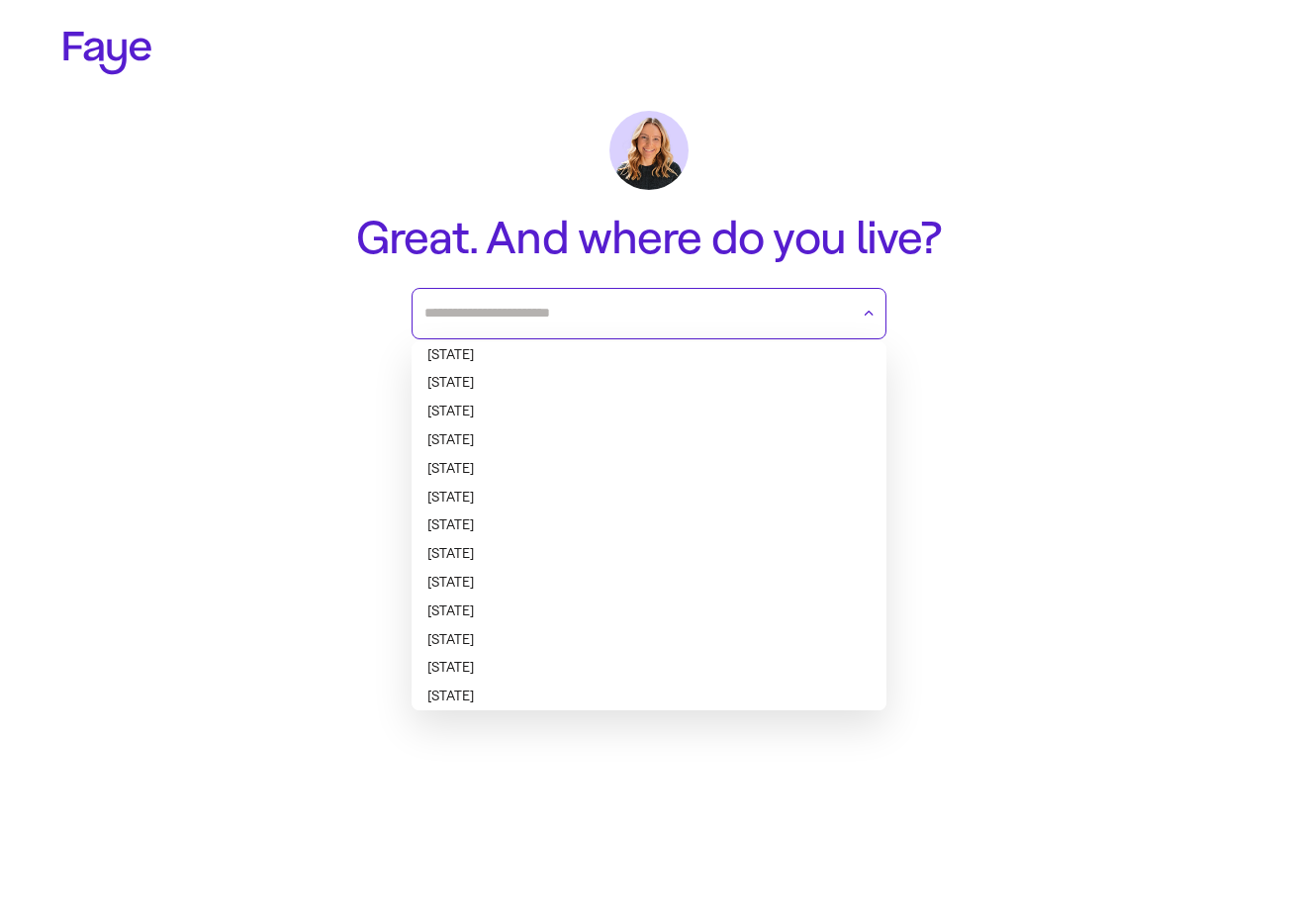 click on "Alabama" at bounding box center (649, 355) 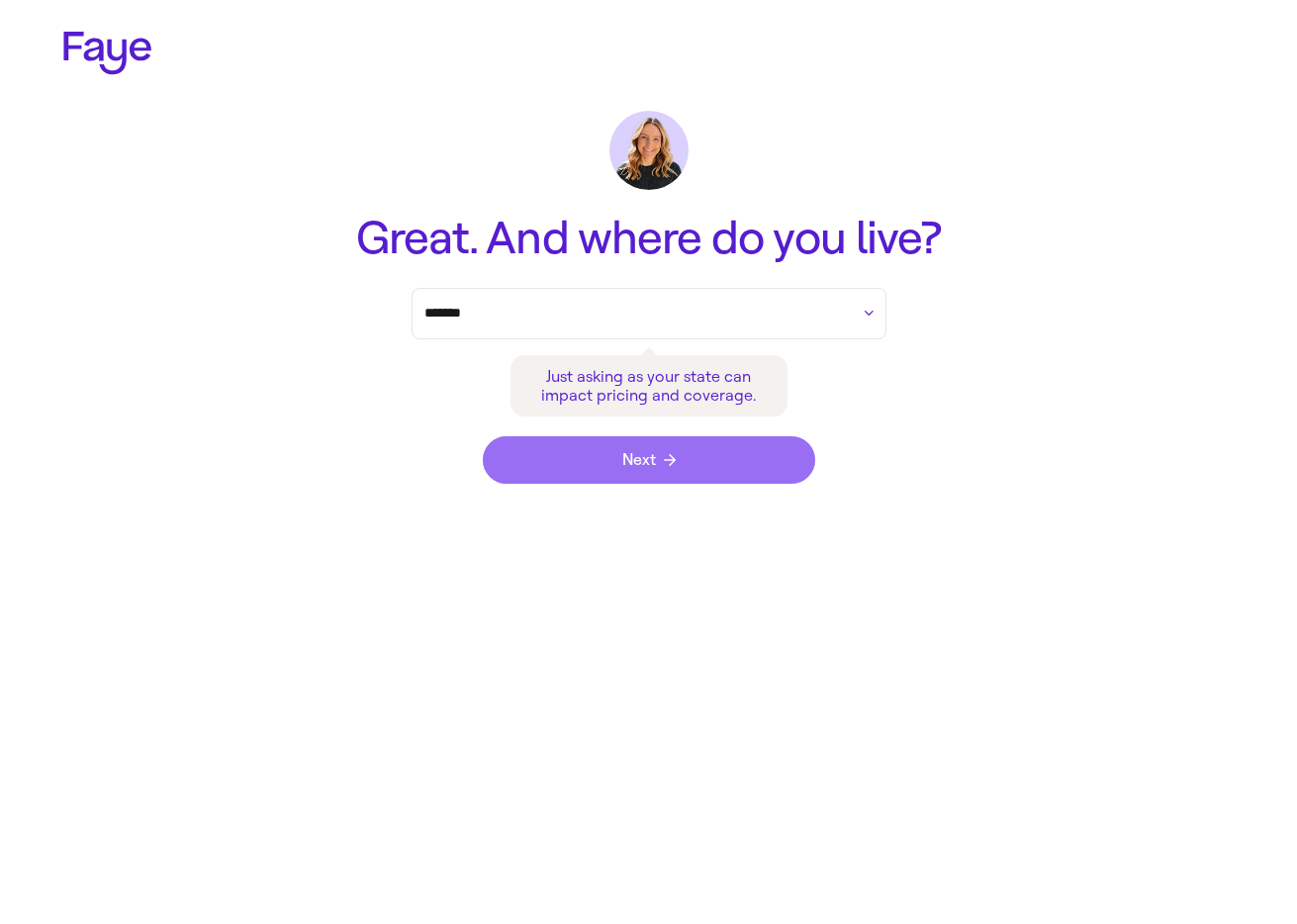 click on "Next" at bounding box center [649, 460] 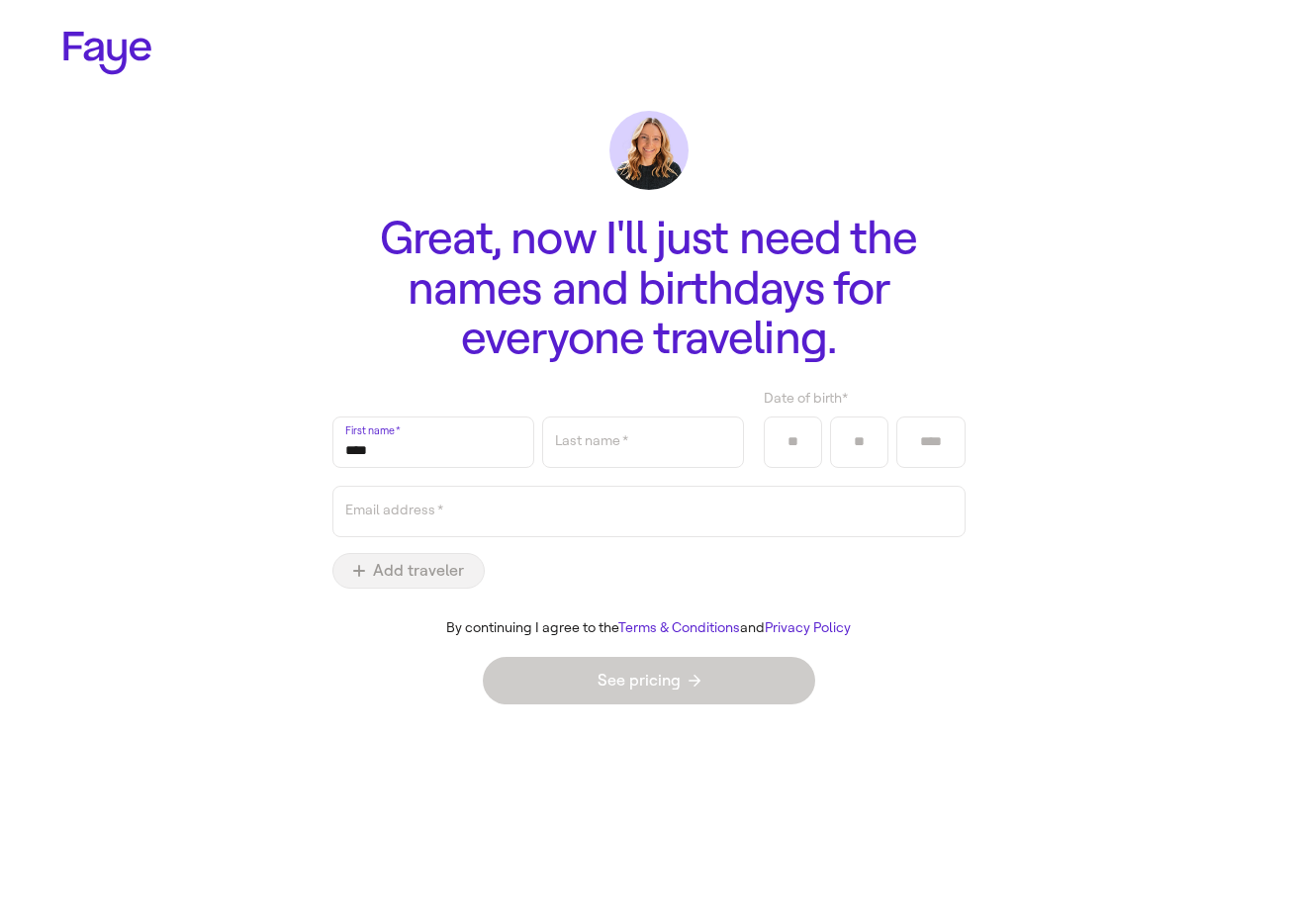 type on "****" 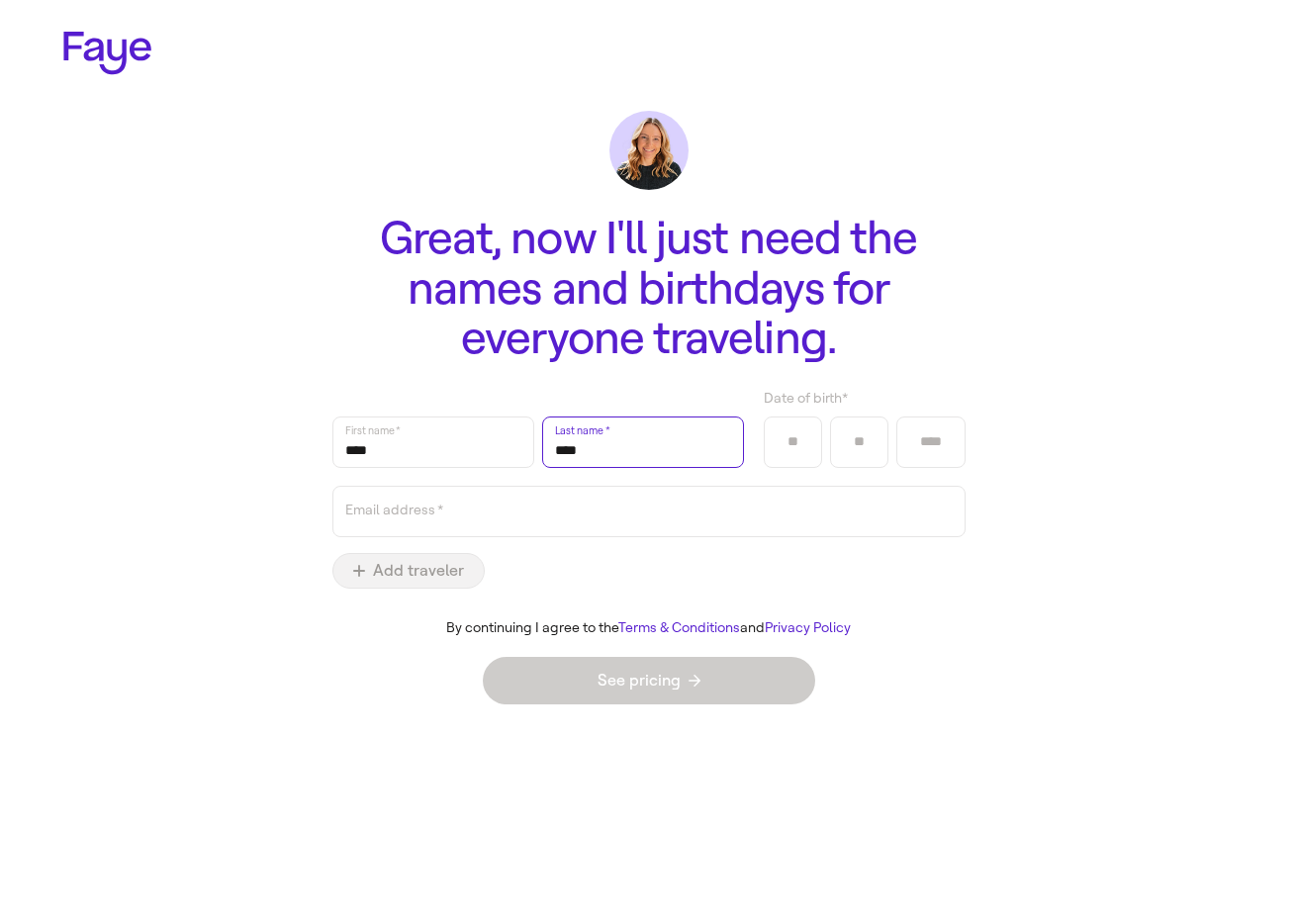 type on "****" 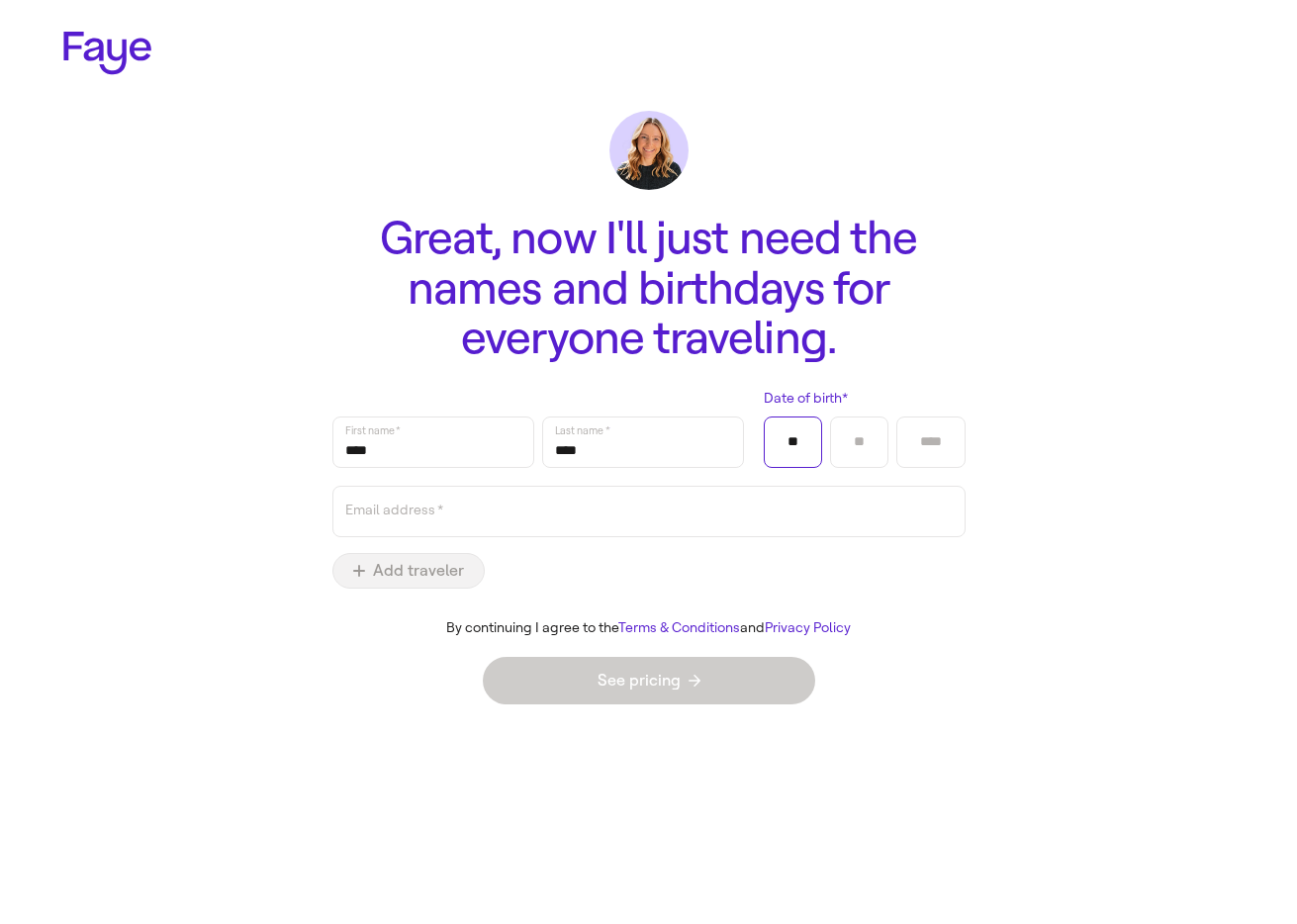 type on "**" 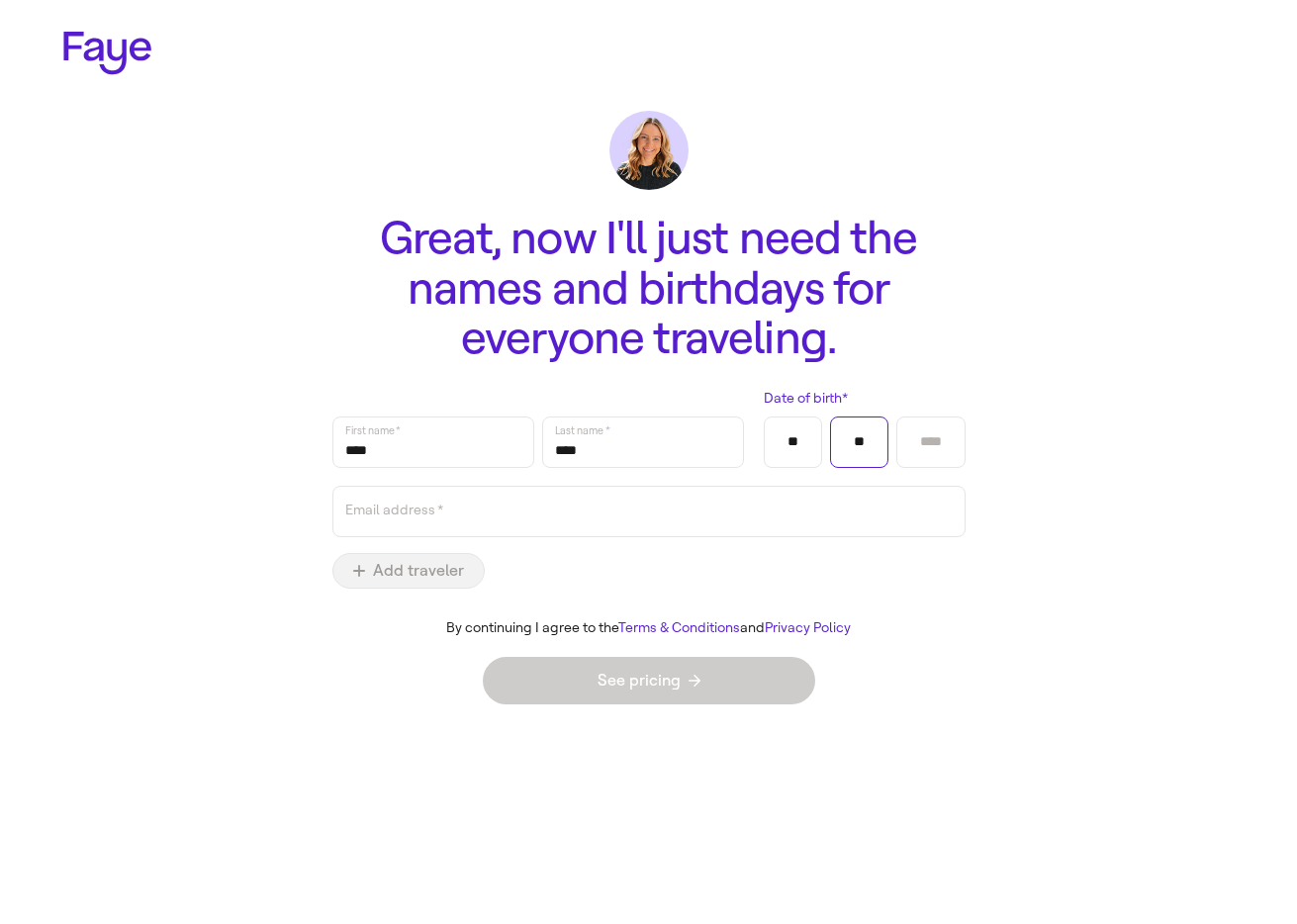 type on "**" 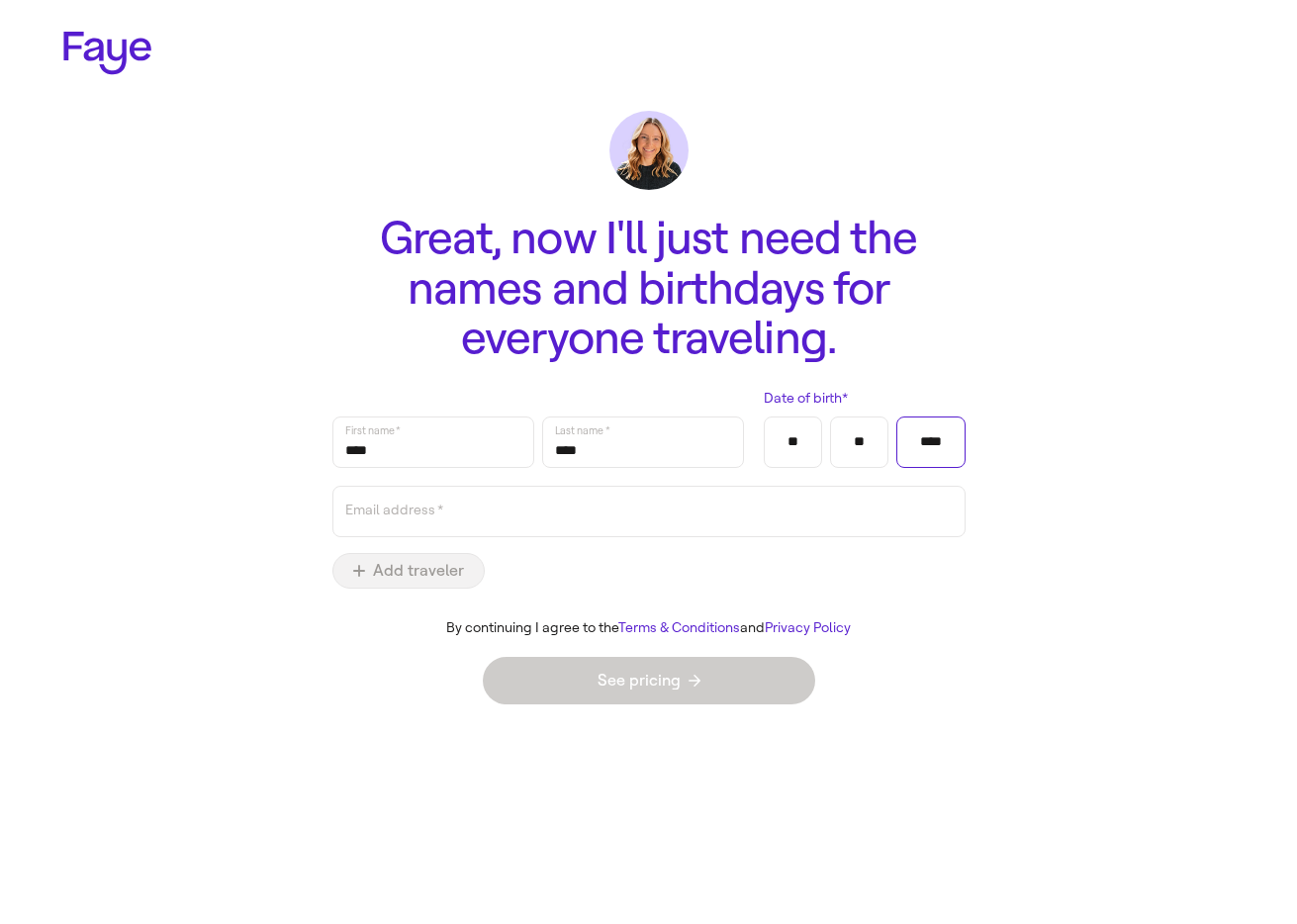 type on "****" 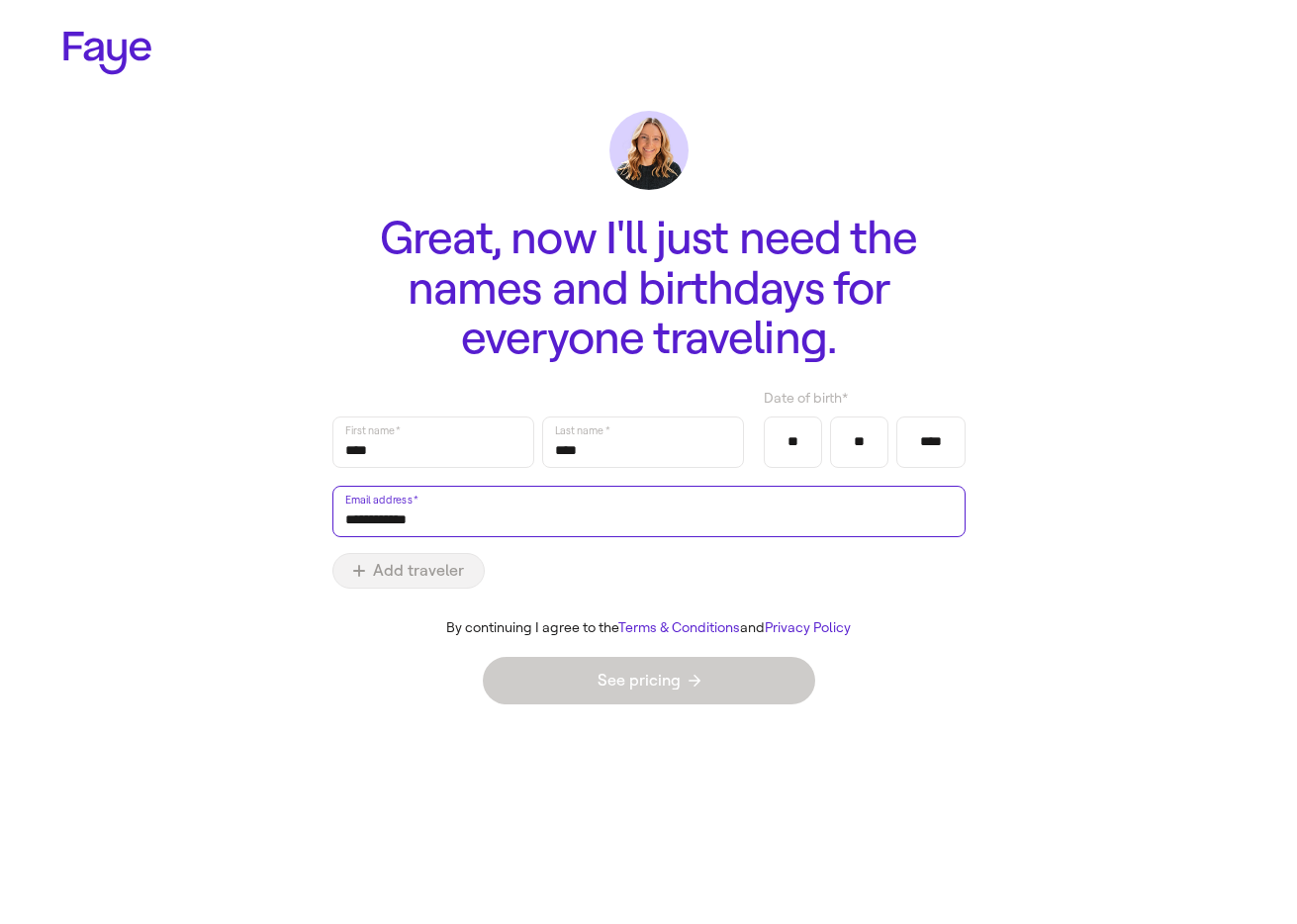 type on "**********" 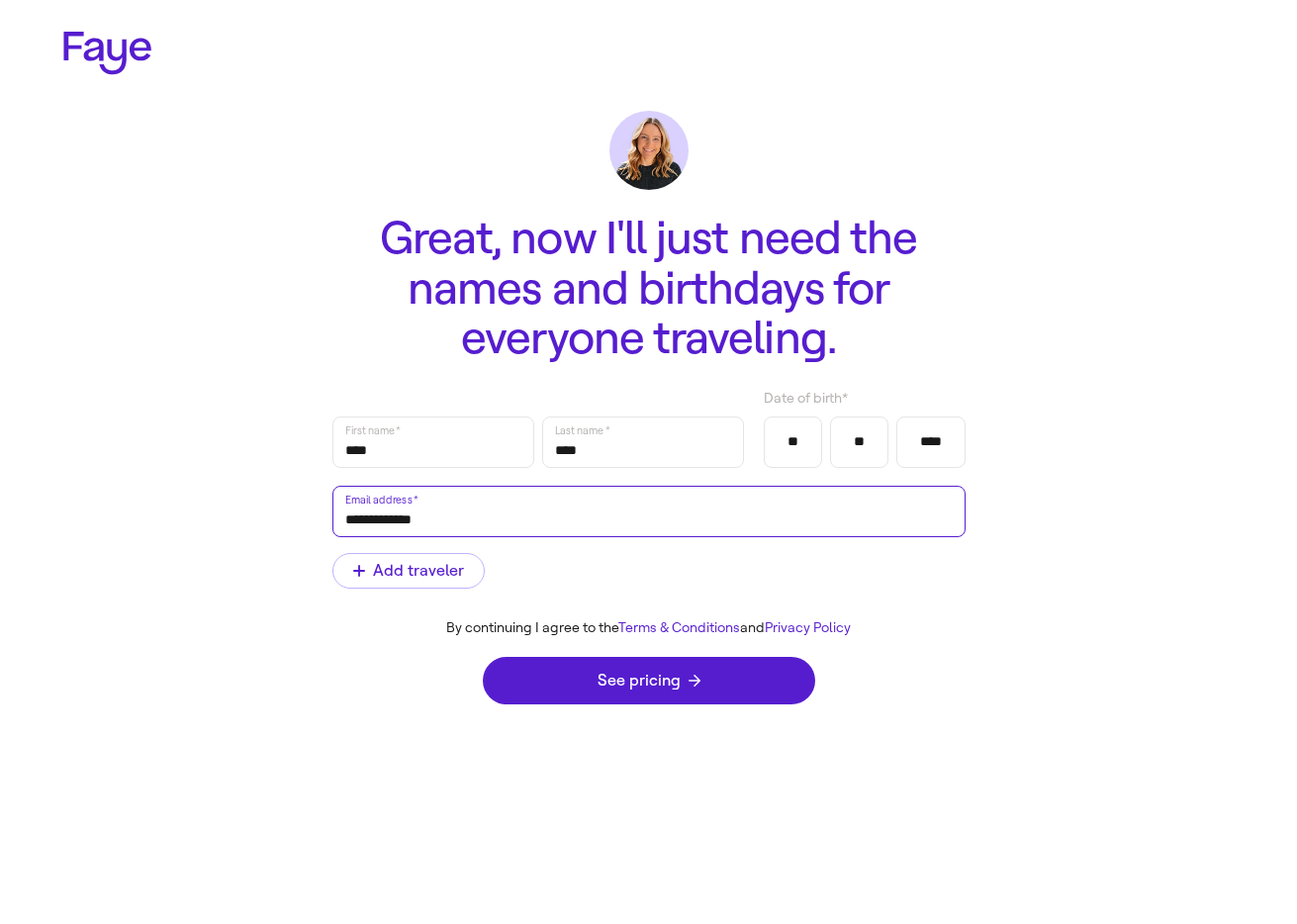 click at bounding box center [0, 0] 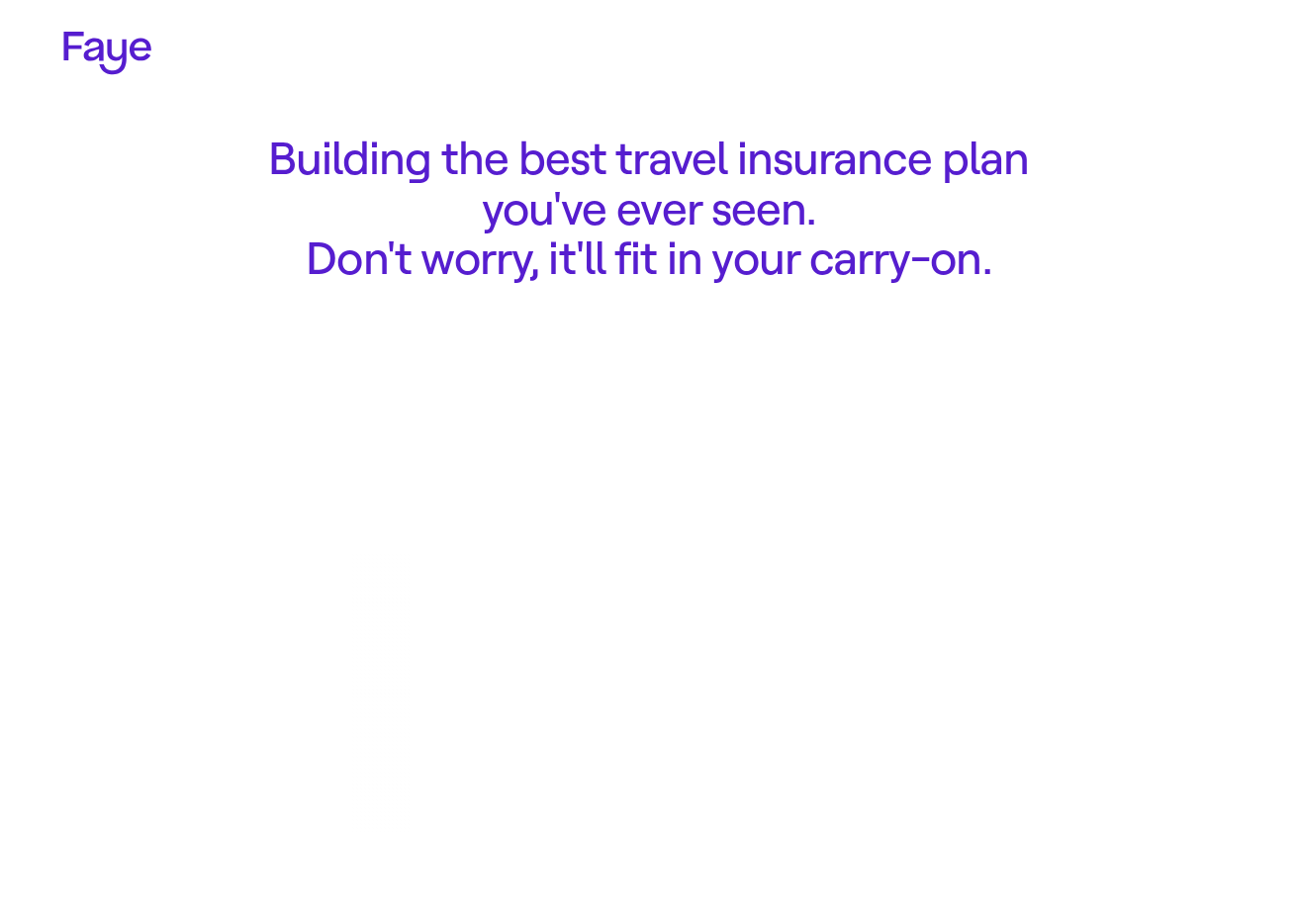 scroll, scrollTop: 0, scrollLeft: 0, axis: both 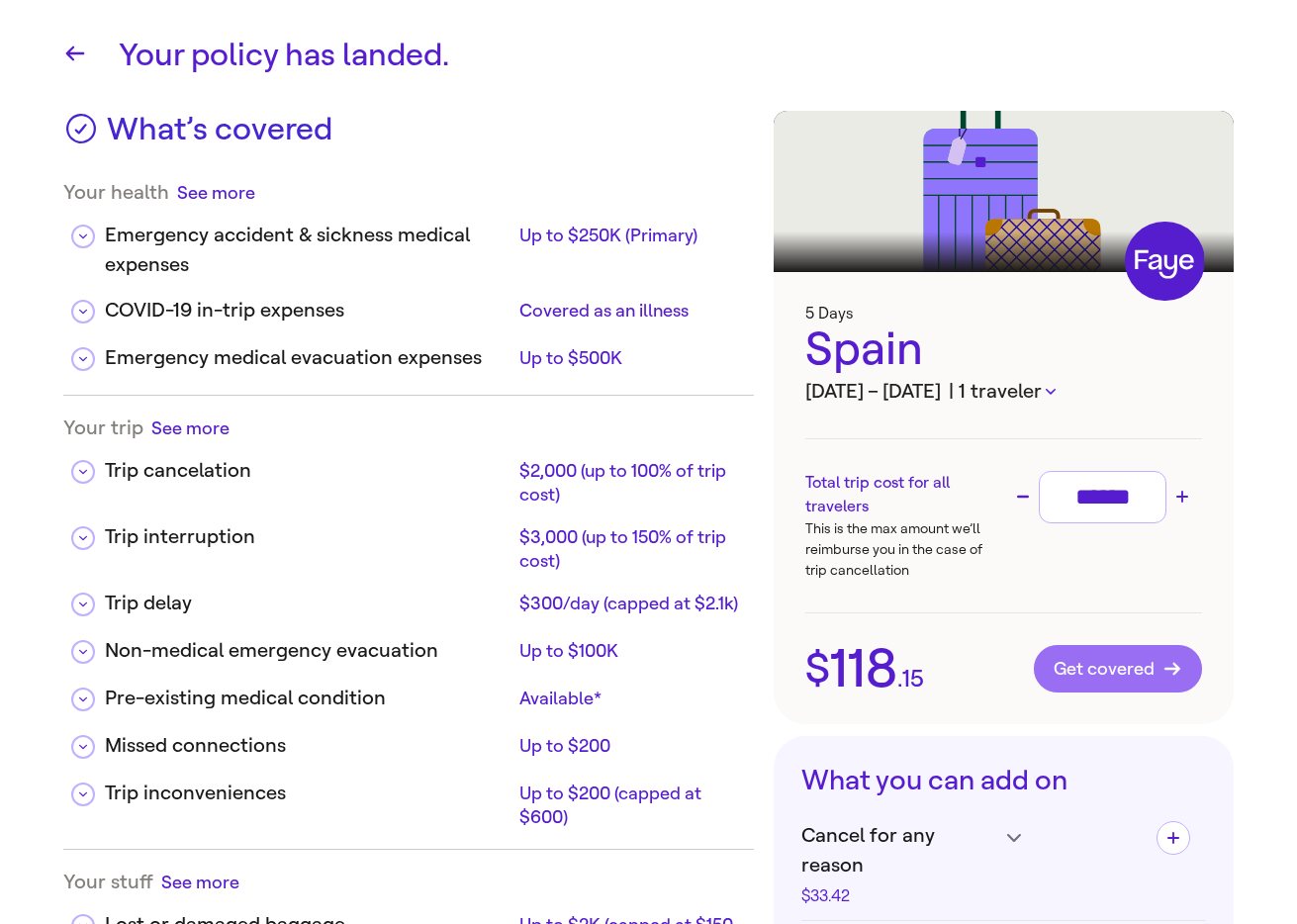 click on "Get covered" at bounding box center (1118, 669) 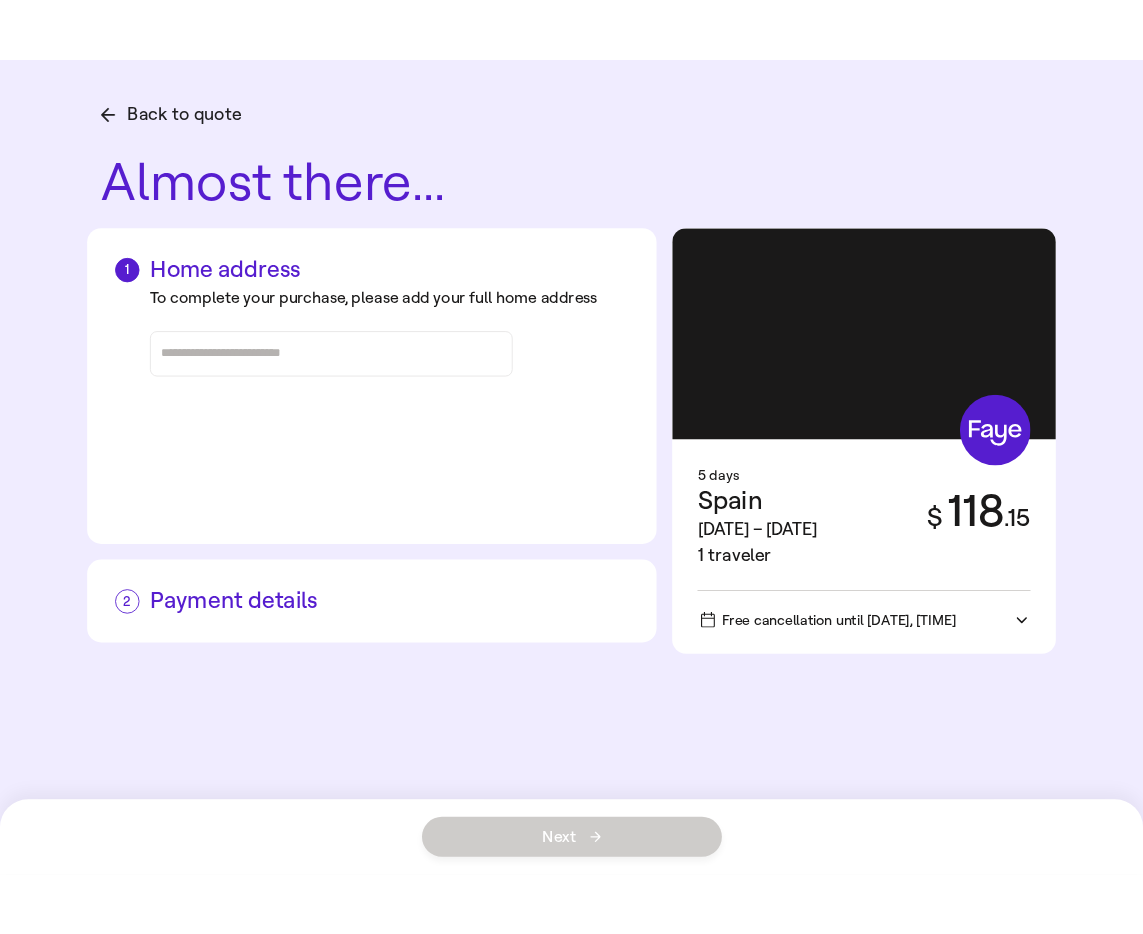 scroll, scrollTop: 0, scrollLeft: 0, axis: both 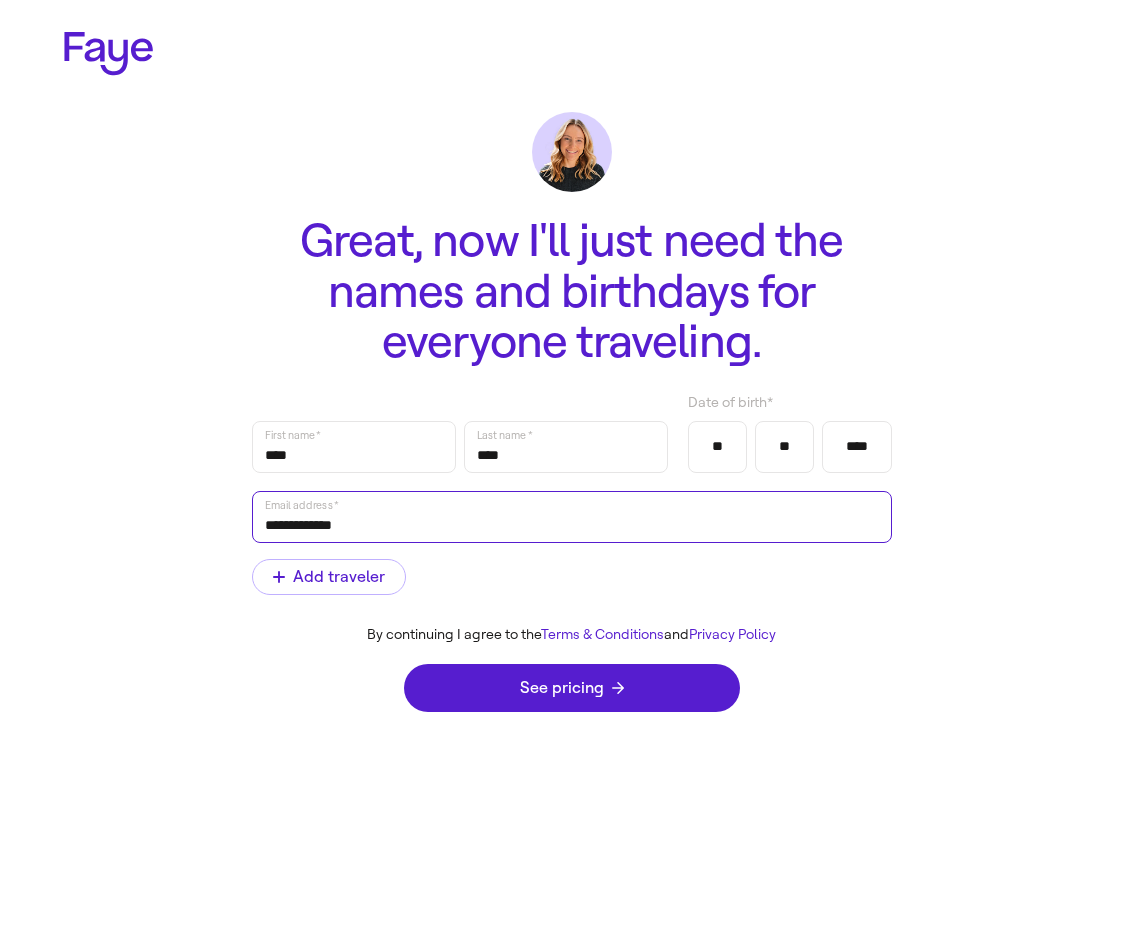 click on "**********" at bounding box center [572, 517] 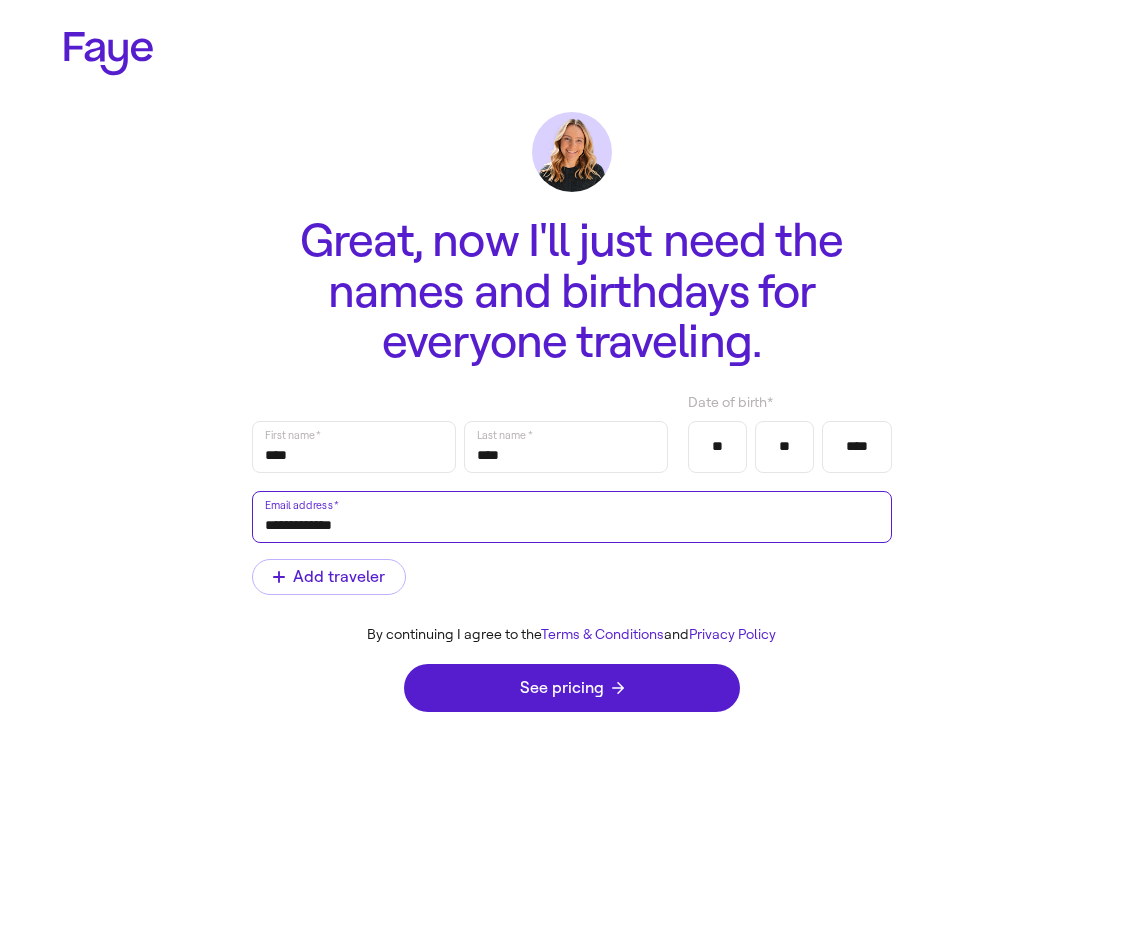 click on "**********" at bounding box center [572, 517] 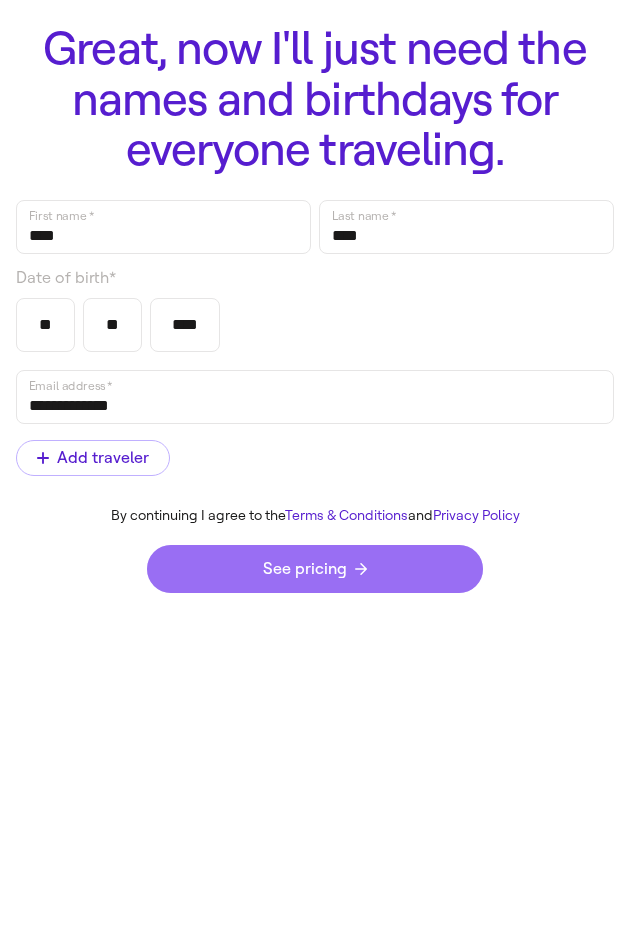 click on "See pricing" at bounding box center (315, 569) 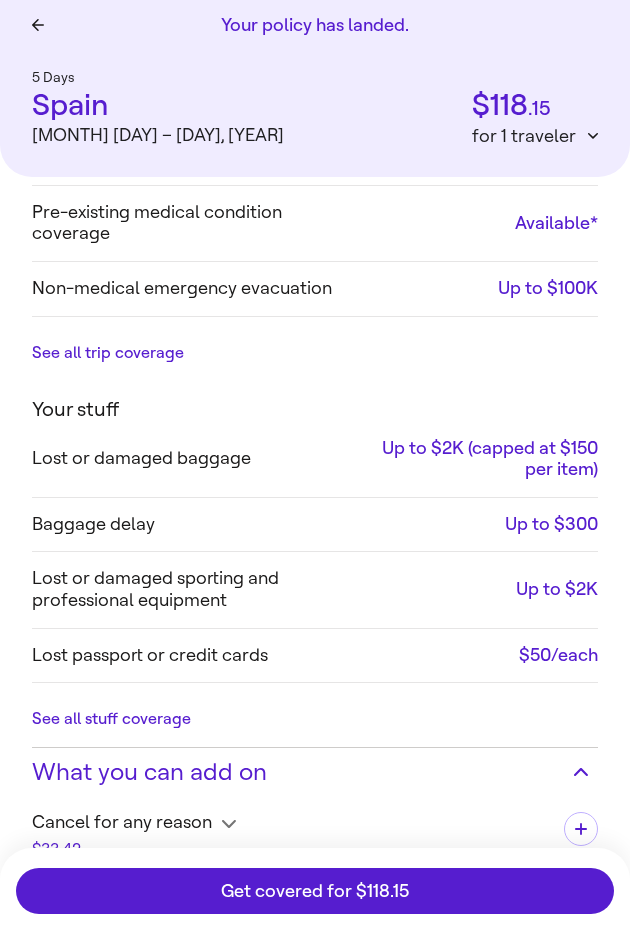 scroll, scrollTop: 0, scrollLeft: 0, axis: both 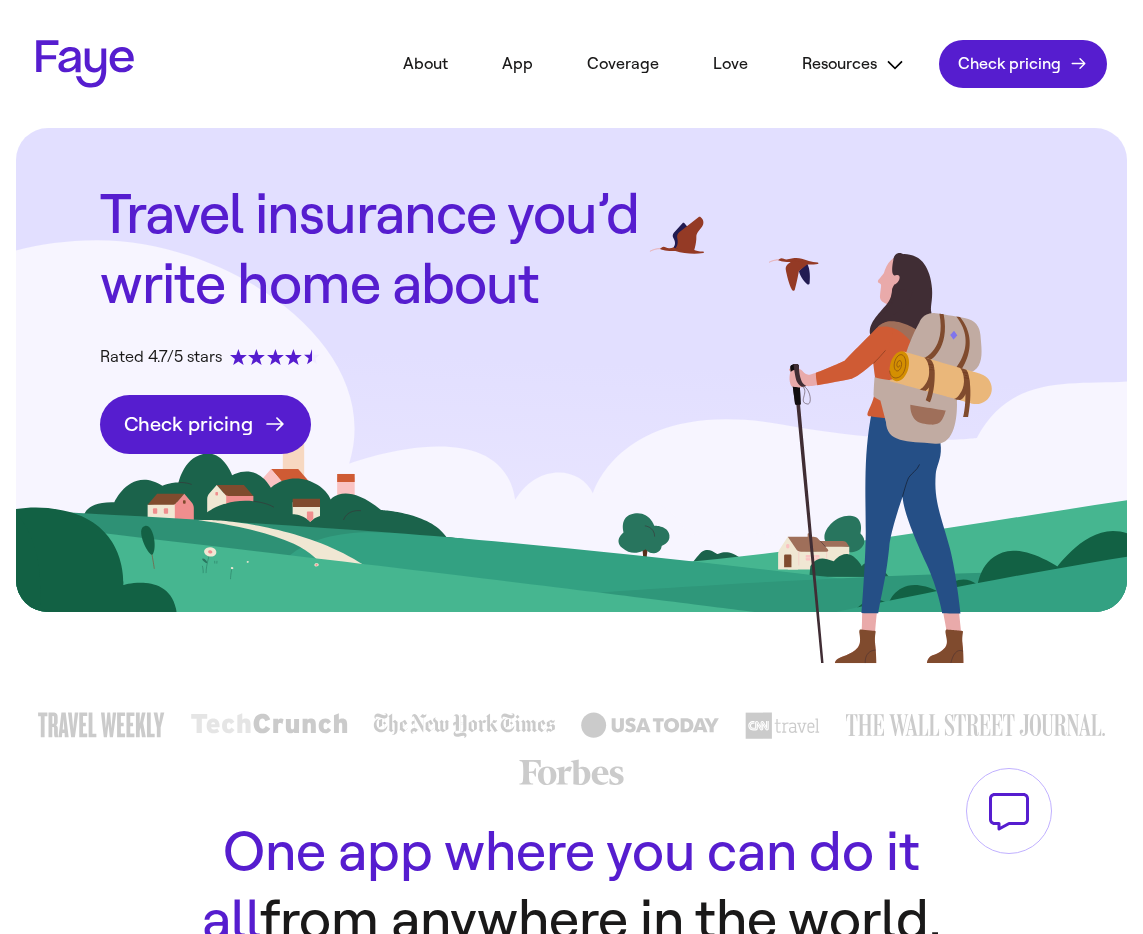 click on "Check pricing" 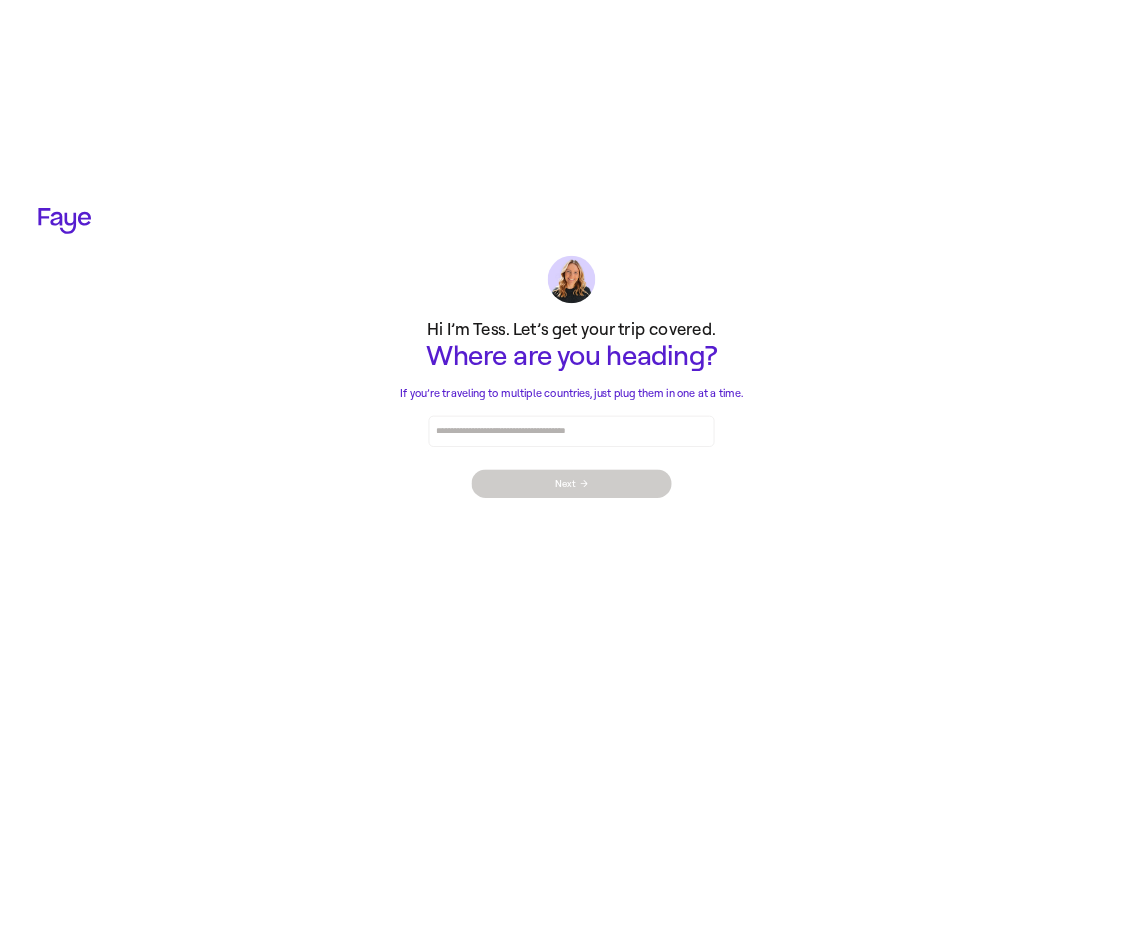 scroll, scrollTop: 0, scrollLeft: 0, axis: both 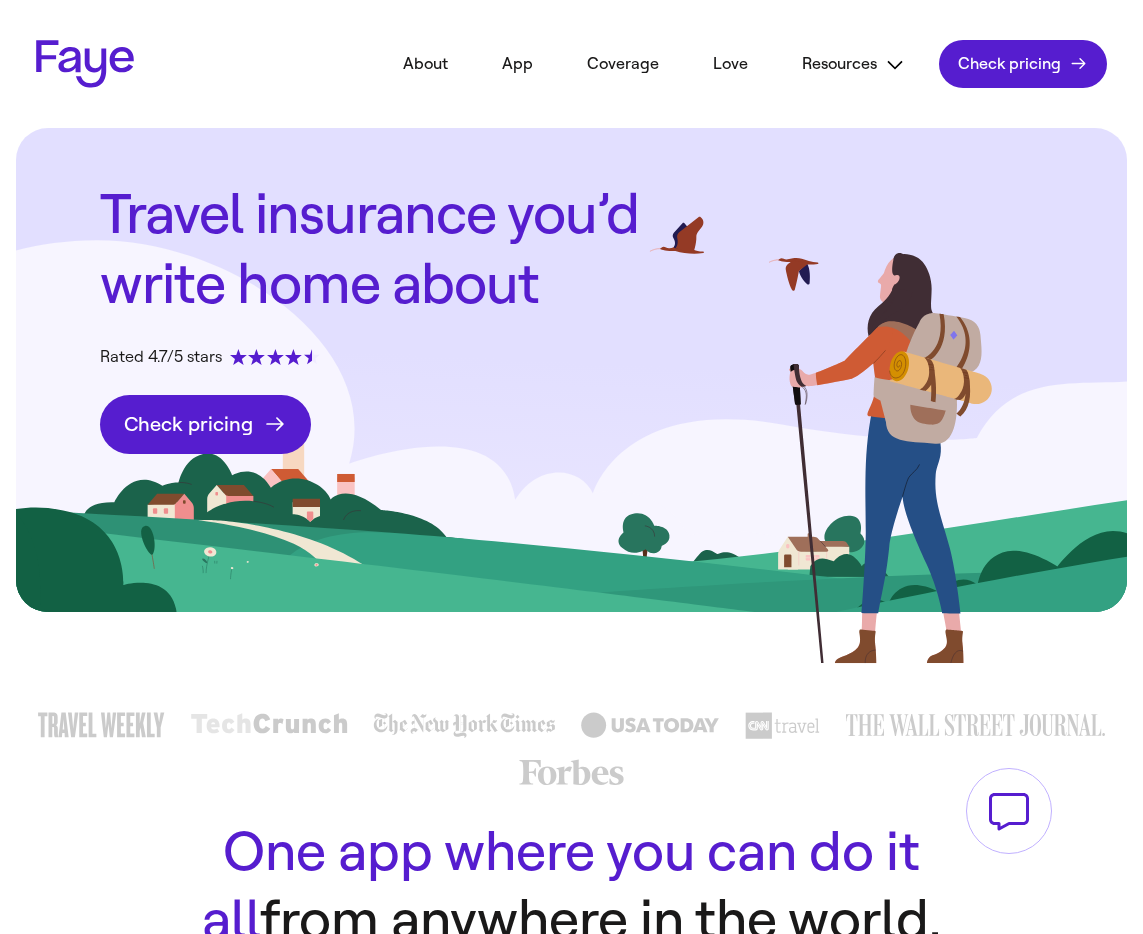 click on "2.29.0                About                   App                   Coverage                   Love                      Resources
FAQs                   Partners                   Blog                   In the news                   Contact us                           Check pricing" 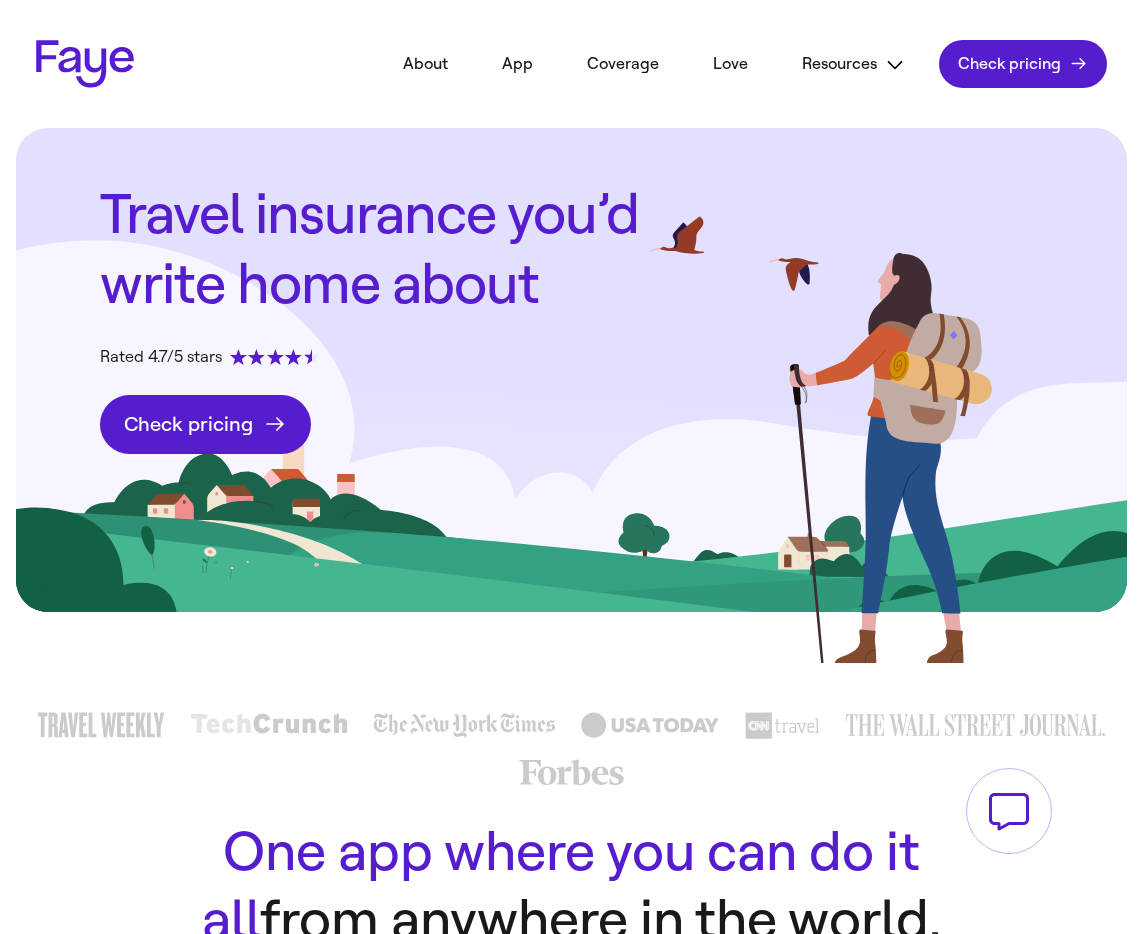 click on "Check pricing" 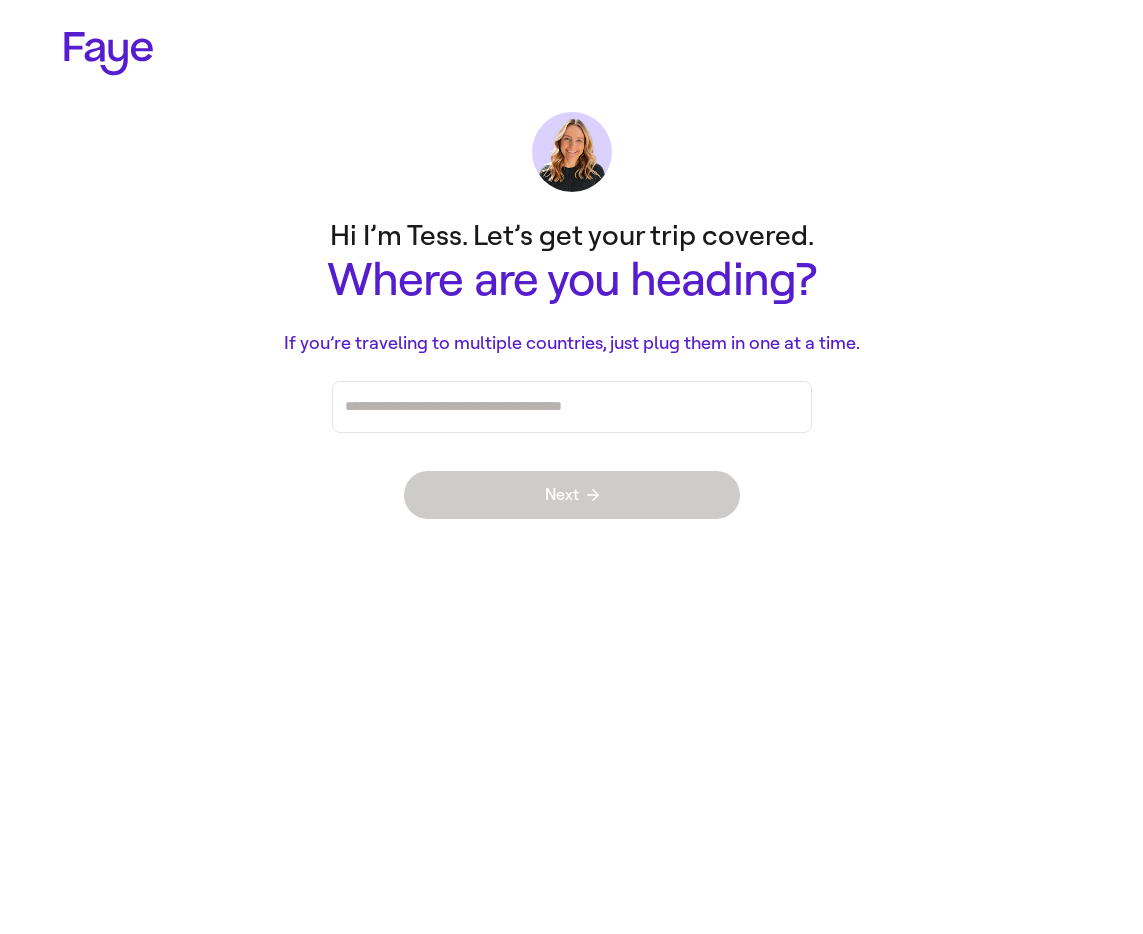 scroll, scrollTop: 0, scrollLeft: 0, axis: both 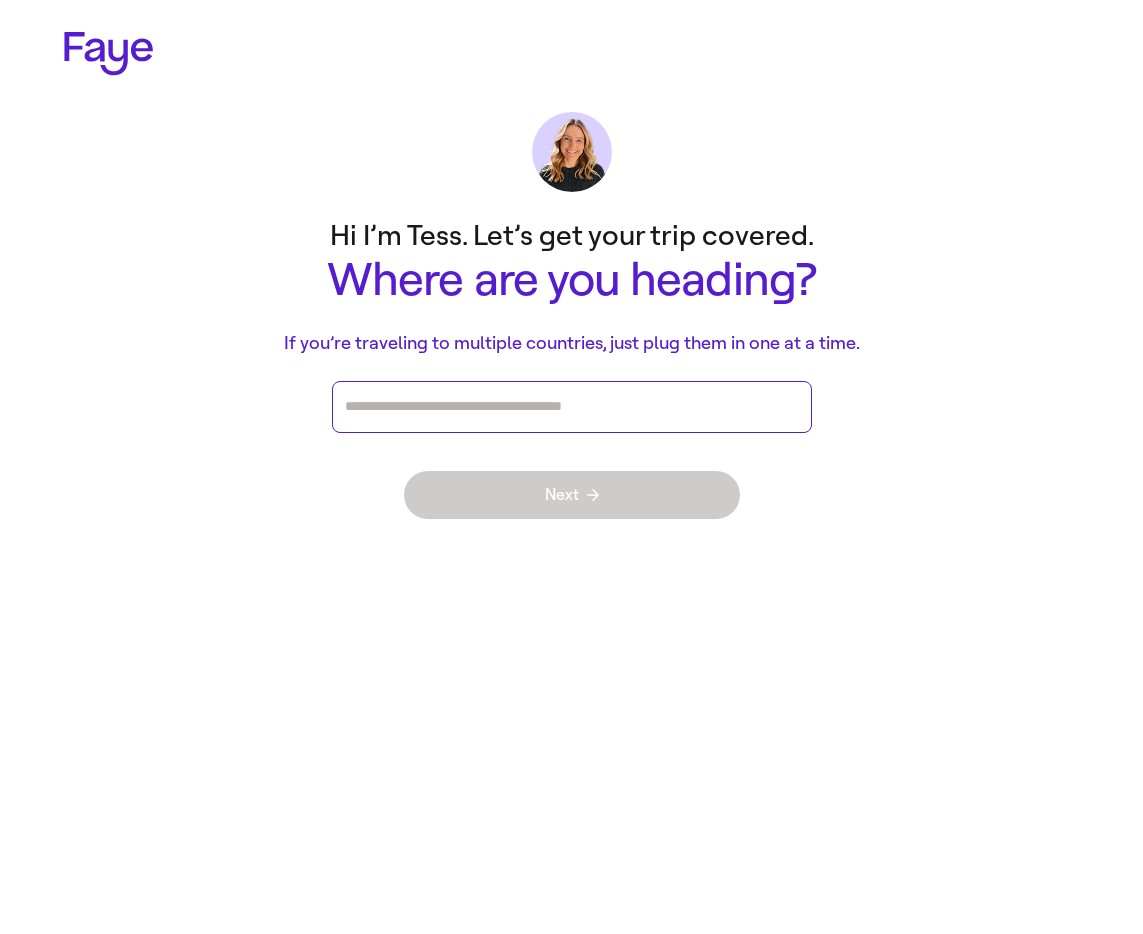 click at bounding box center (572, 407) 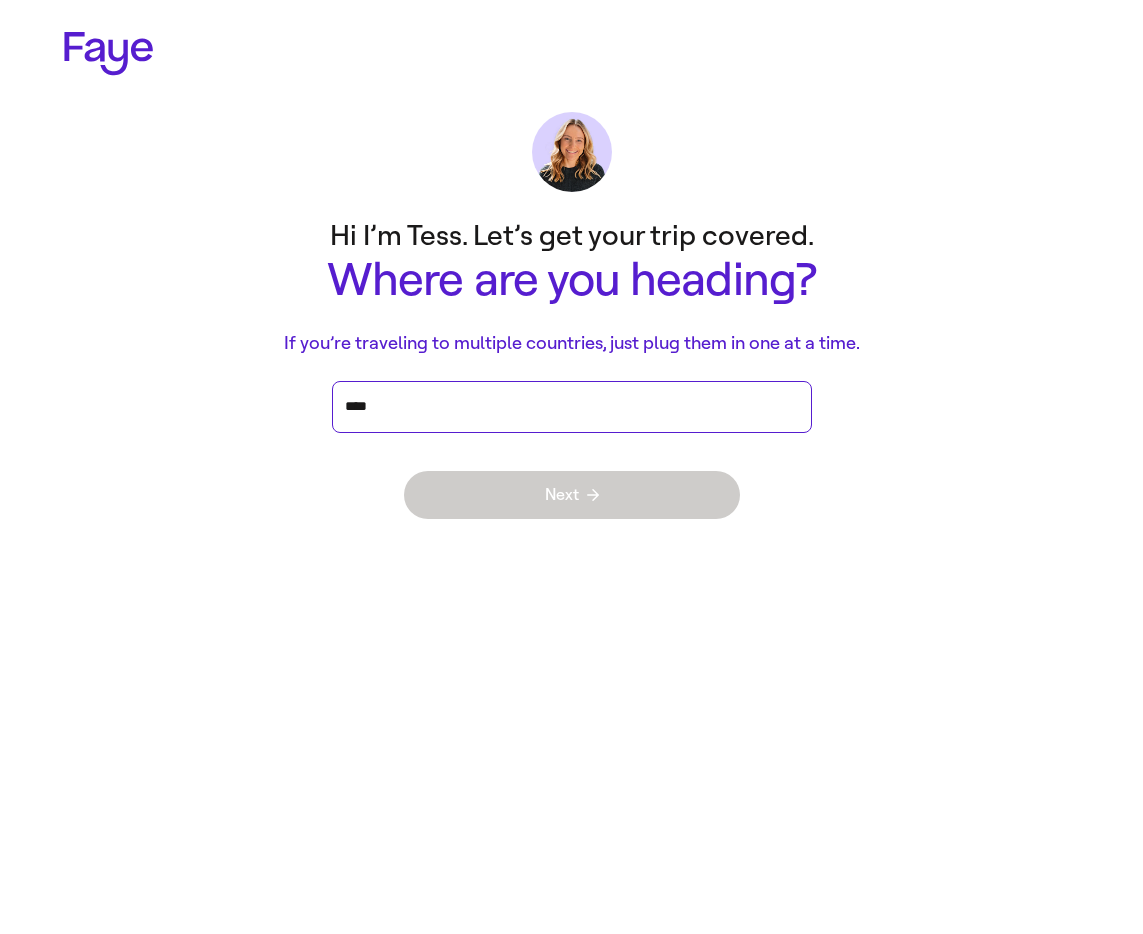 type on "*****" 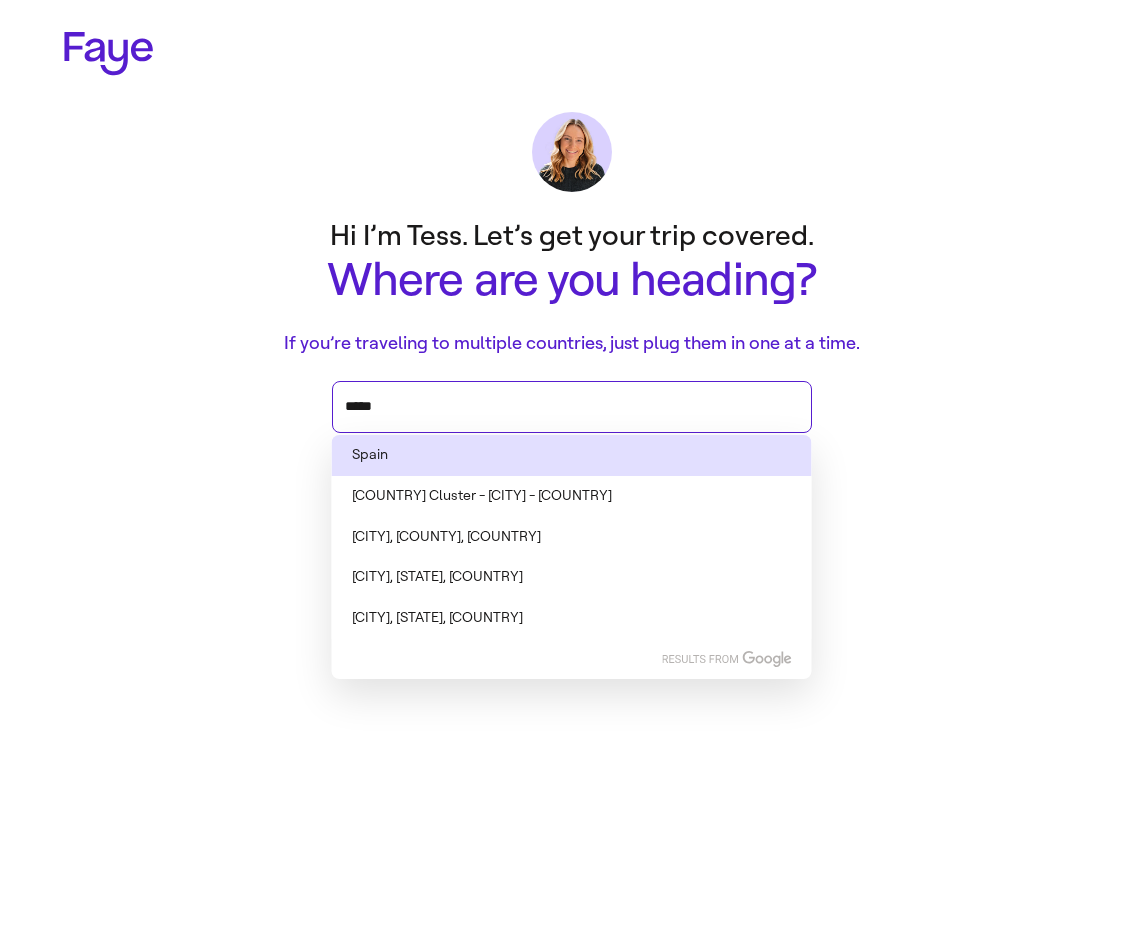 type 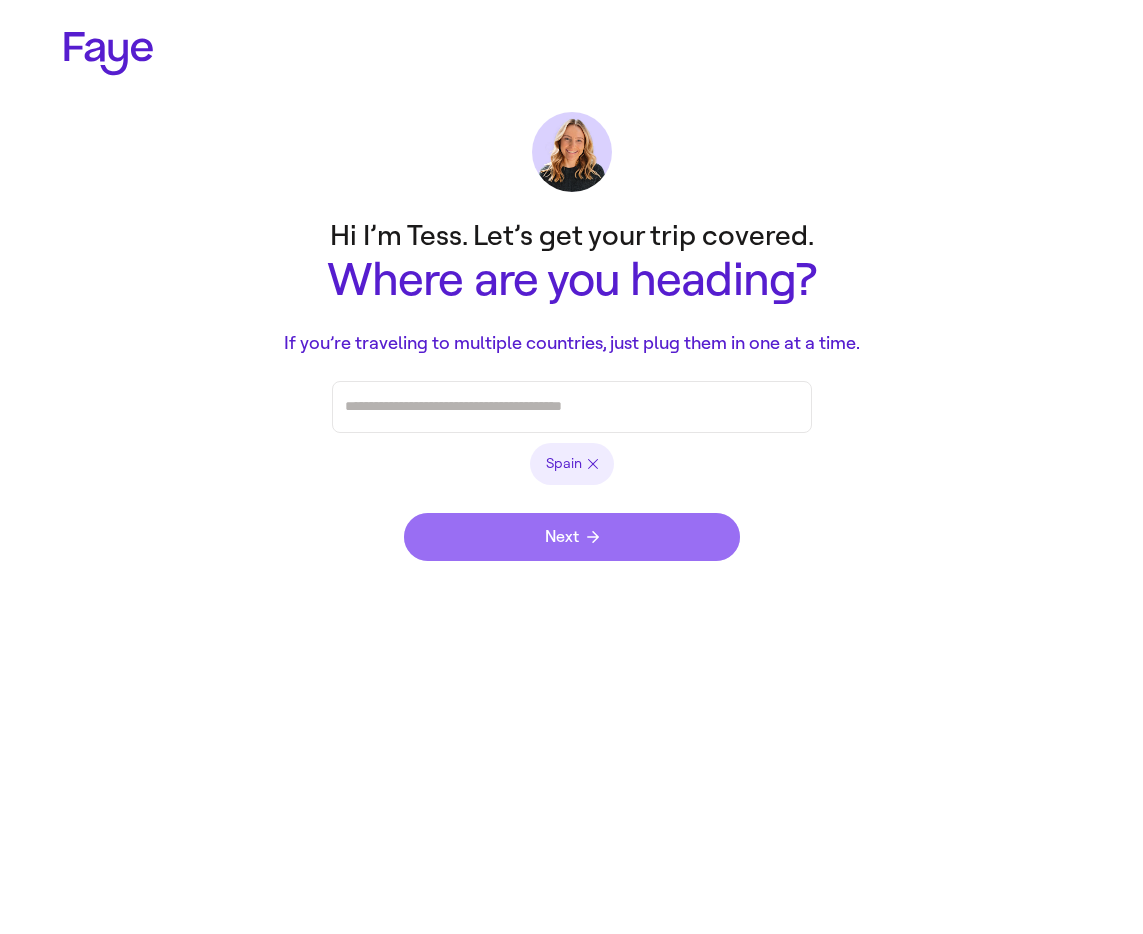 click on "Next" at bounding box center (572, 537) 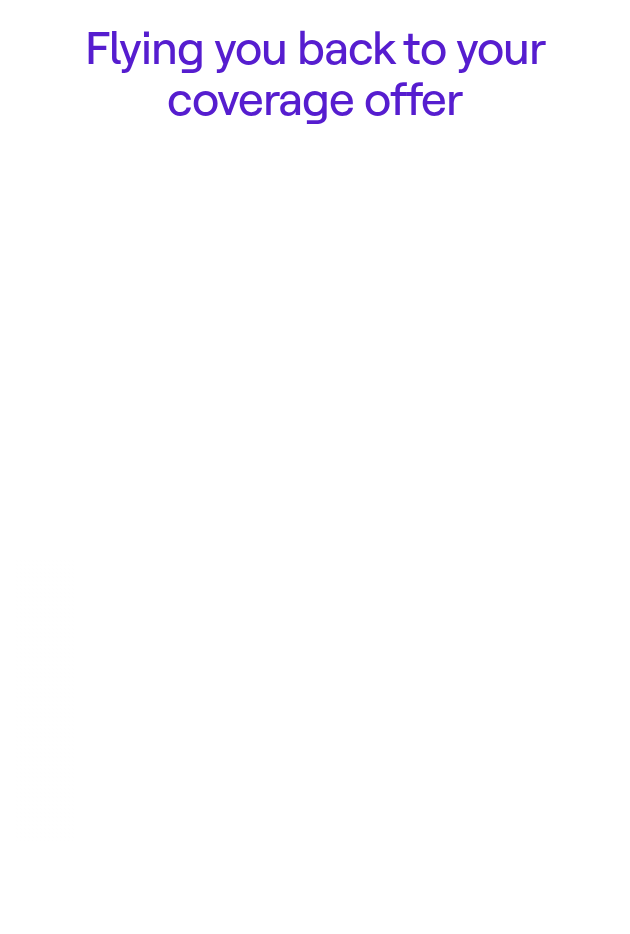 scroll, scrollTop: 0, scrollLeft: 0, axis: both 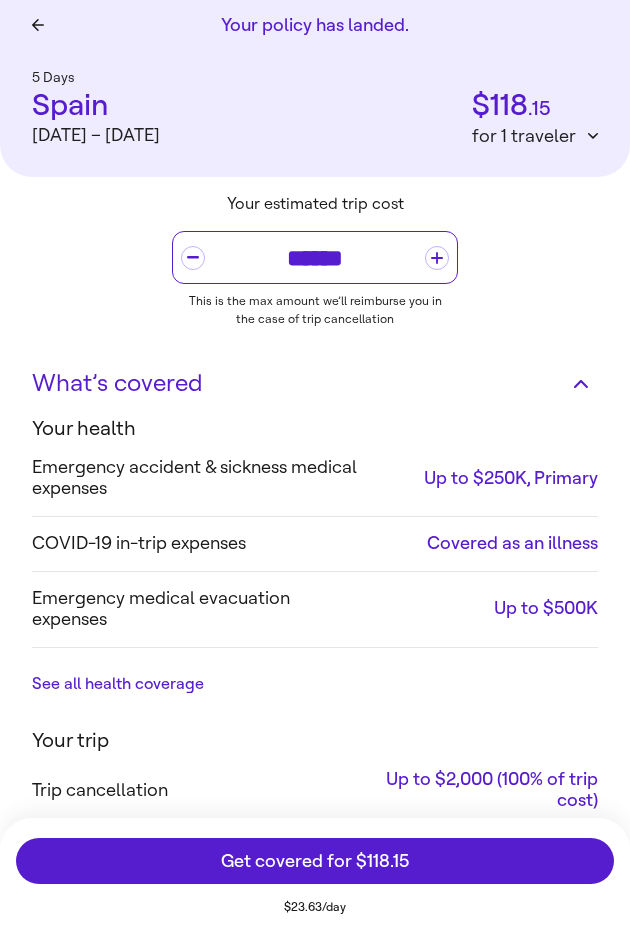 click 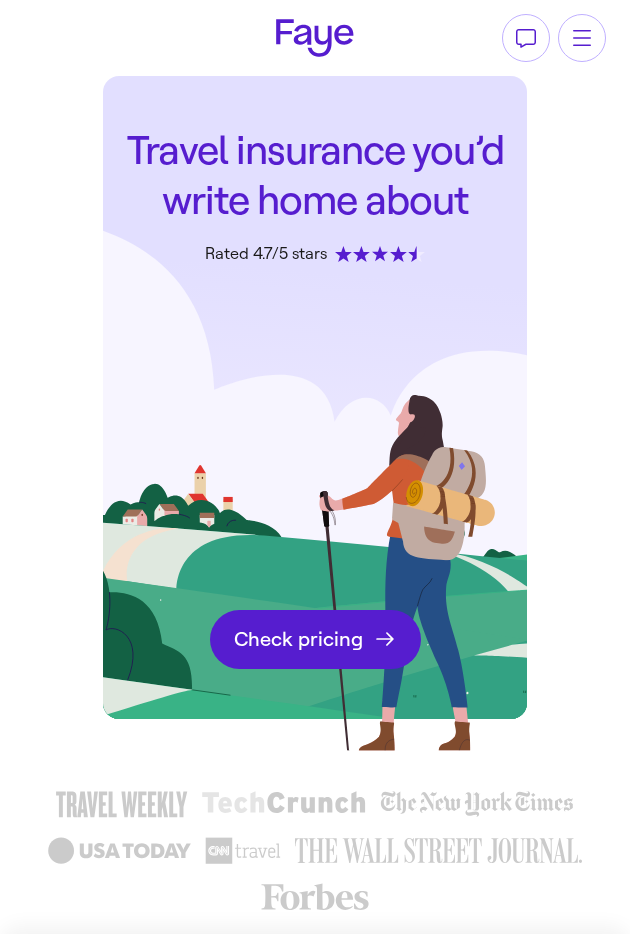 scroll, scrollTop: 0, scrollLeft: 0, axis: both 